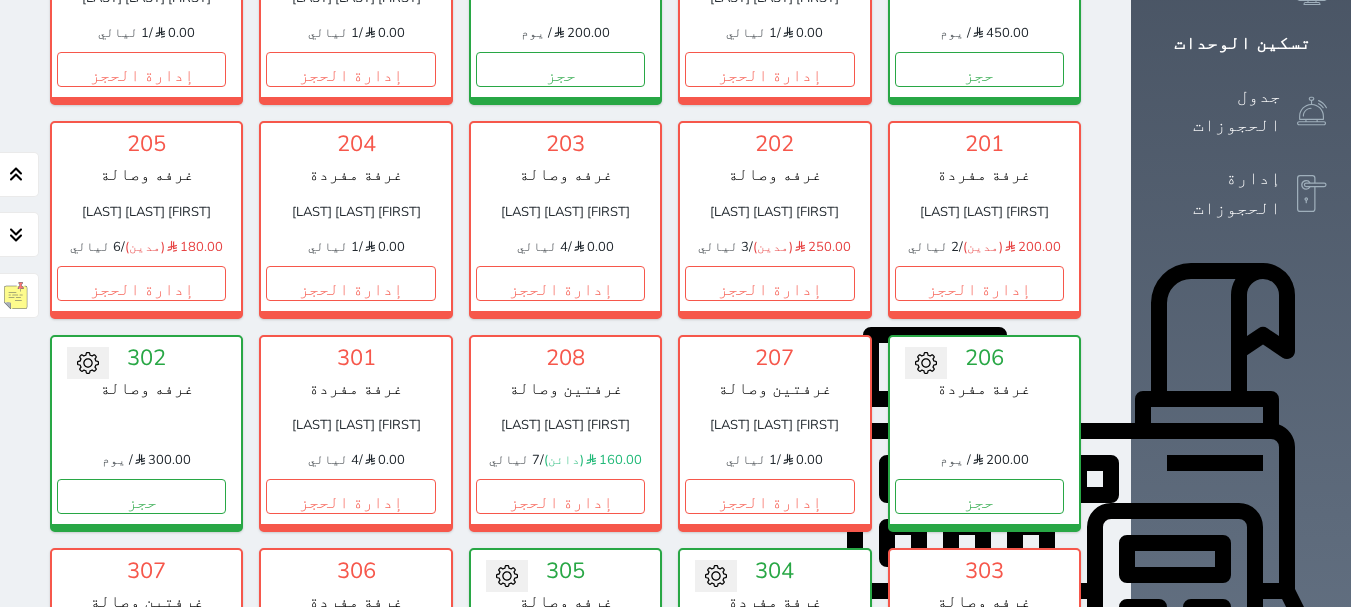 scroll, scrollTop: 178, scrollLeft: 0, axis: vertical 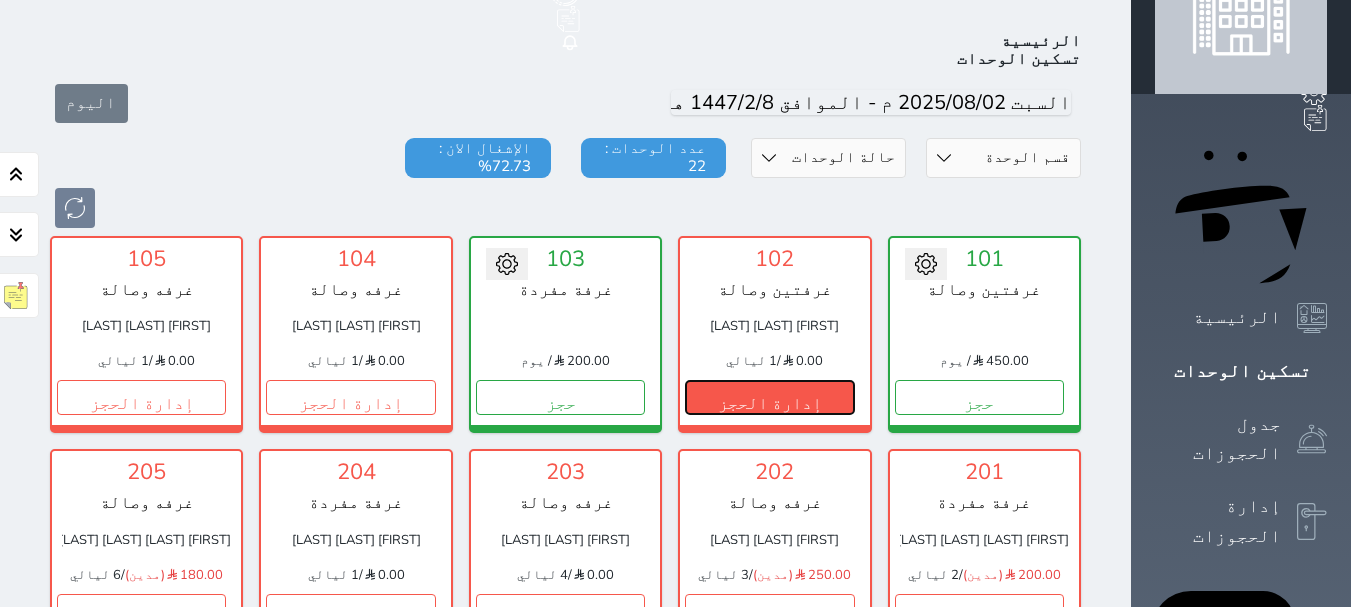 click on "إدارة الحجز" at bounding box center [769, 397] 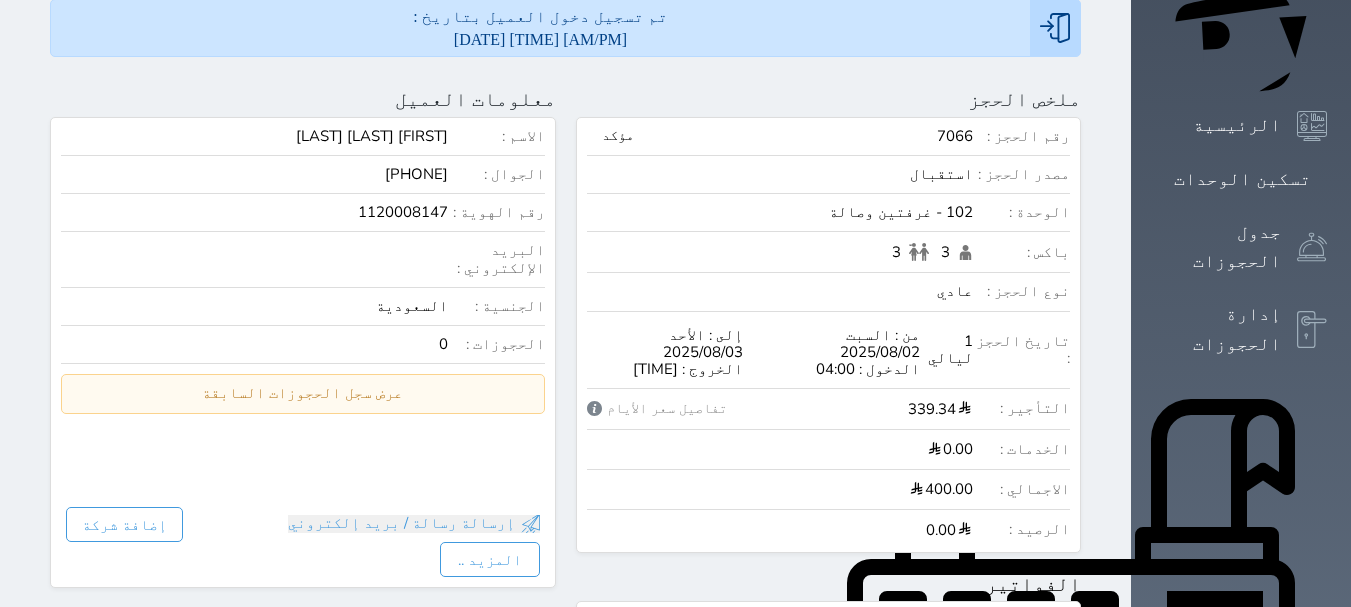 scroll, scrollTop: 300, scrollLeft: 0, axis: vertical 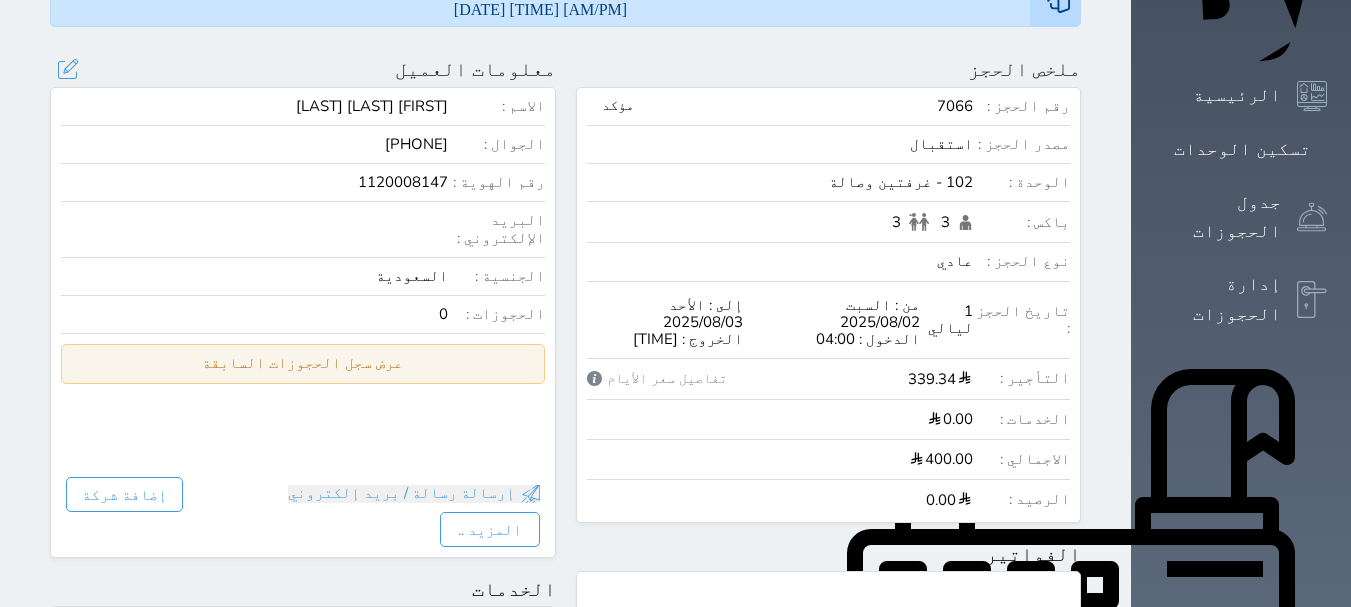 click on "عرض سجل الحجوزات السابقة" at bounding box center (303, 363) 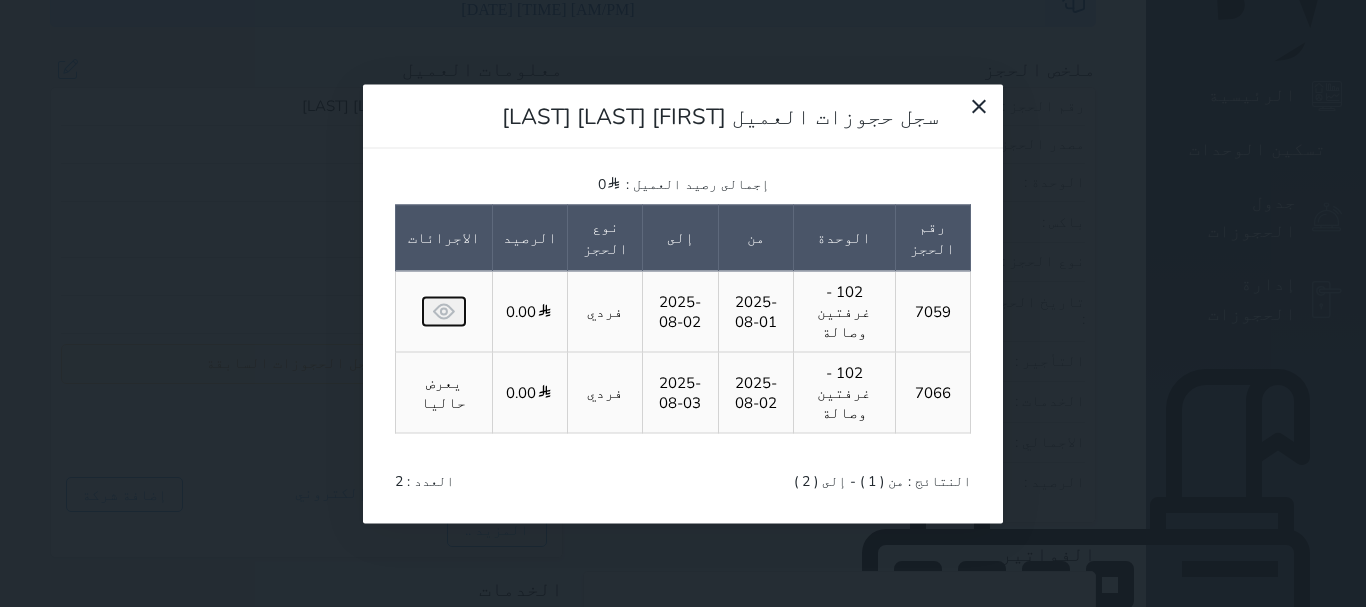 click at bounding box center [444, 311] 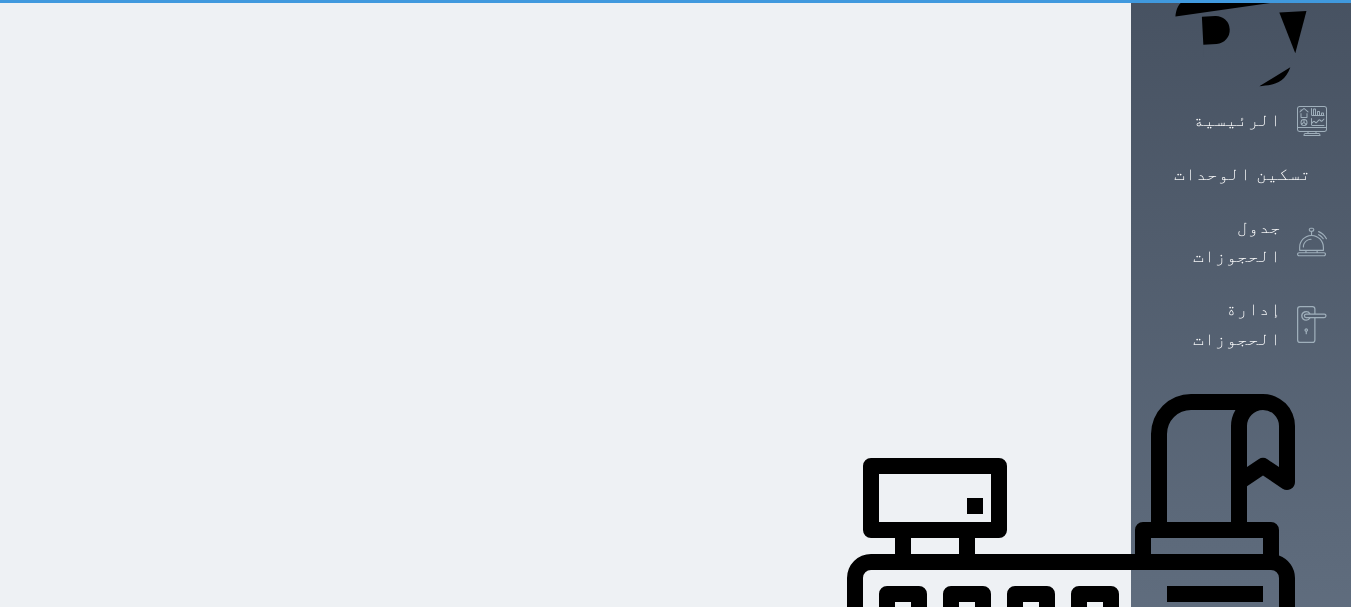 scroll, scrollTop: 0, scrollLeft: 0, axis: both 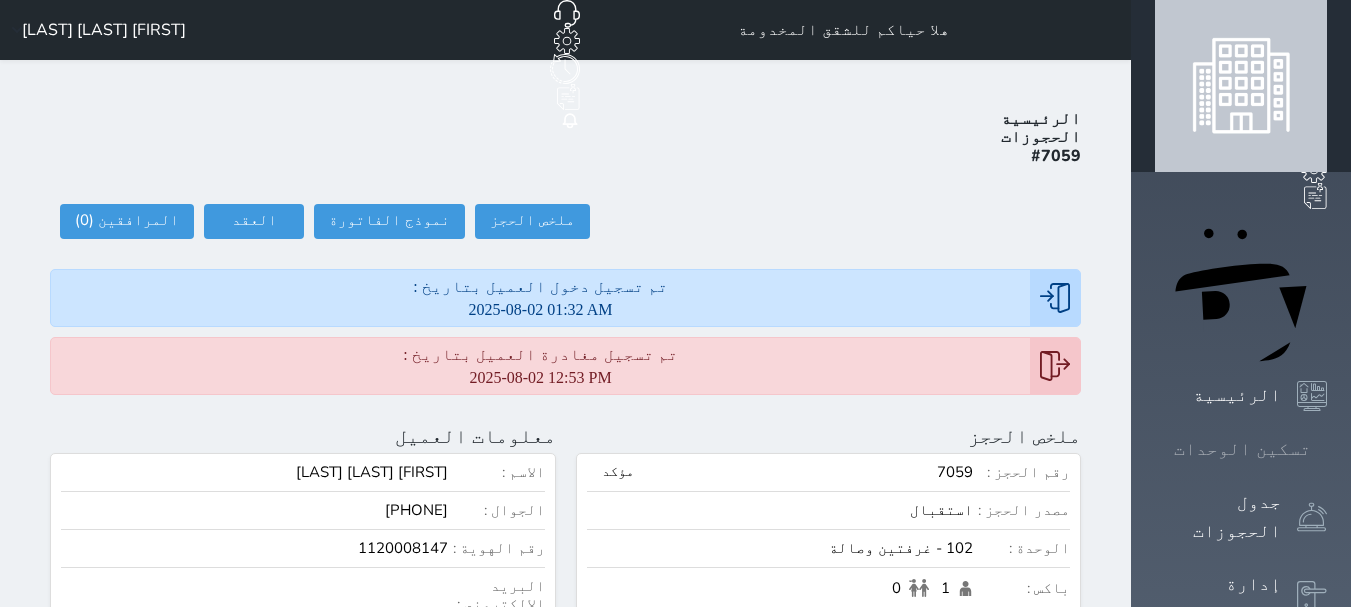 click at bounding box center (1327, 449) 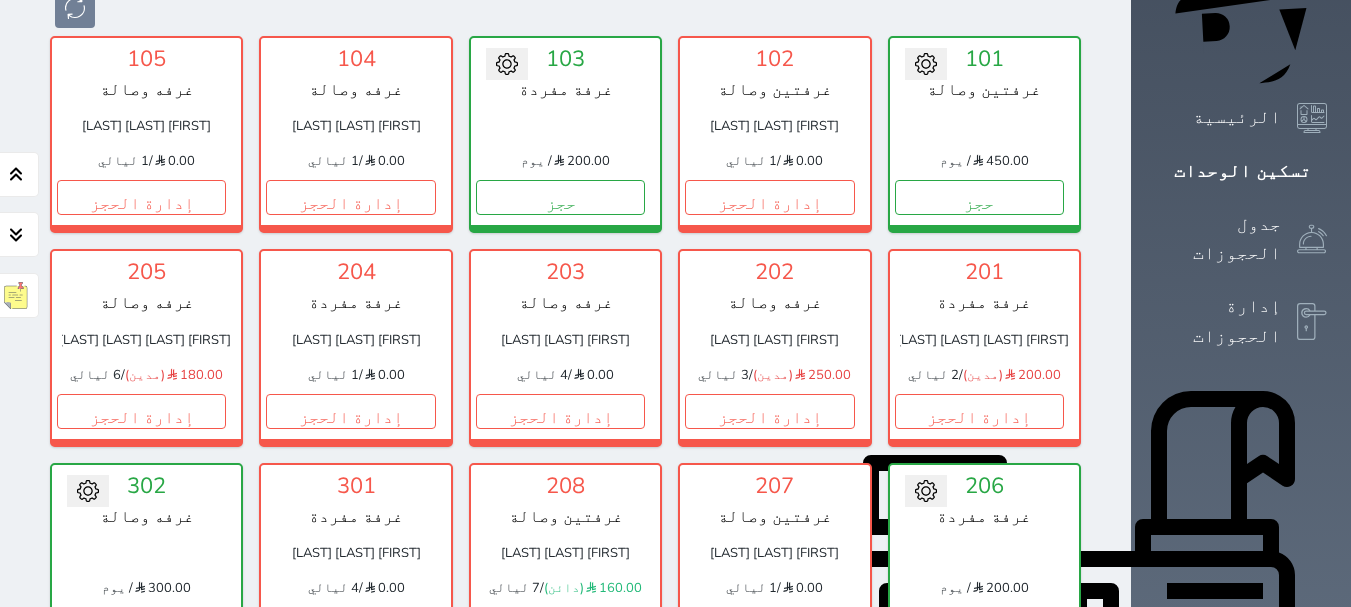 scroll, scrollTop: 378, scrollLeft: 0, axis: vertical 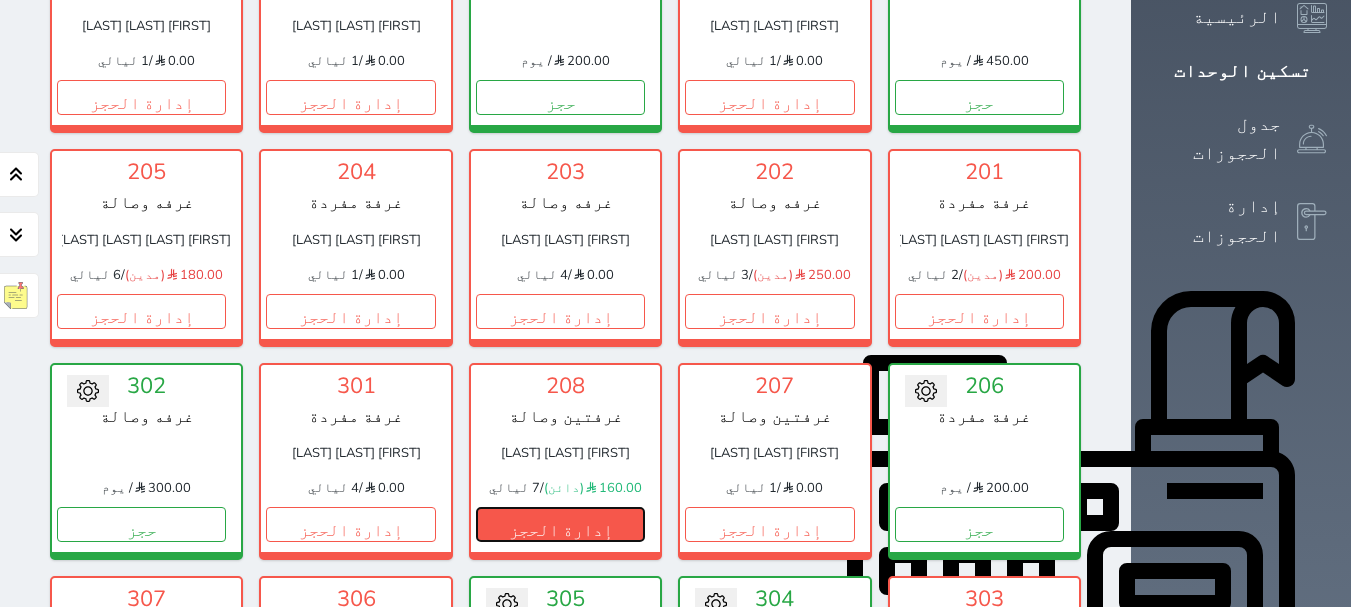 click on "إدارة الحجز" at bounding box center (560, 524) 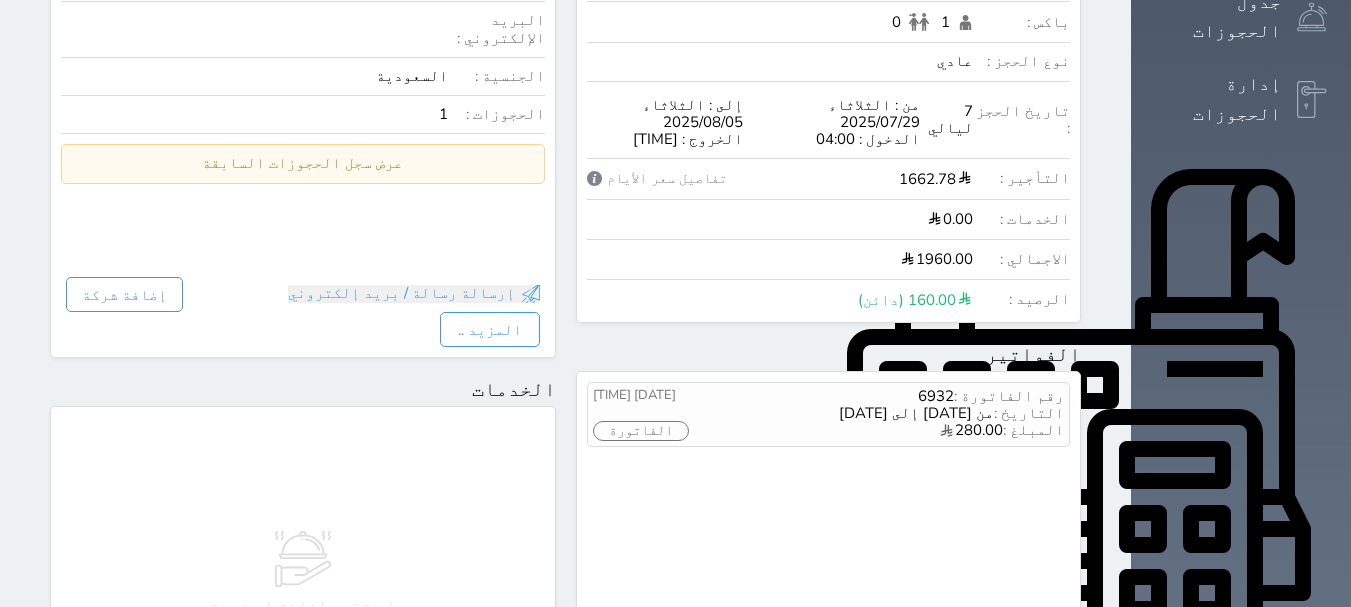 scroll, scrollTop: 0, scrollLeft: 0, axis: both 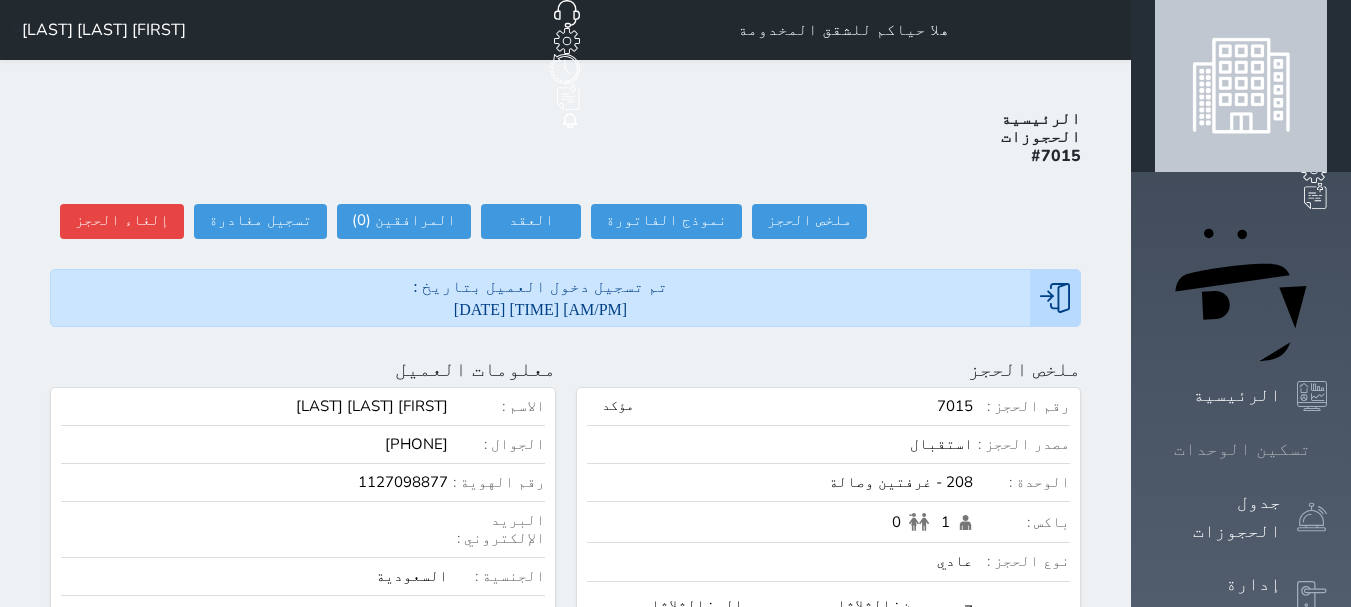 click on "تسكين الوحدات" at bounding box center [1242, 449] 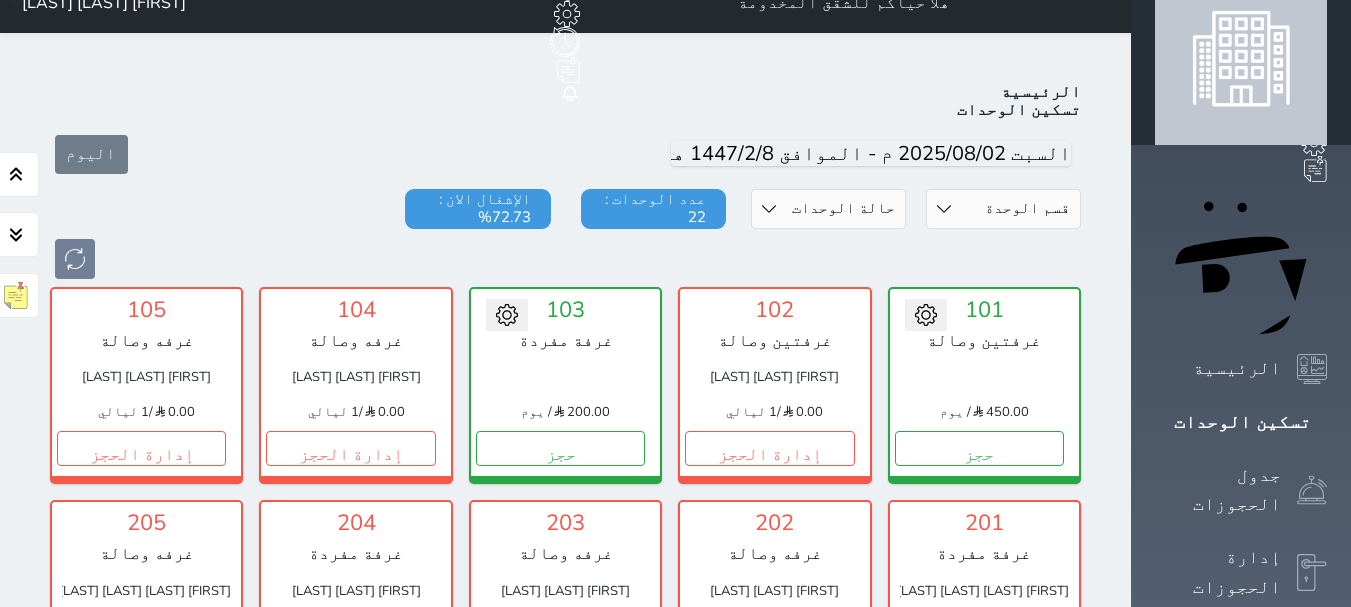 scroll, scrollTop: 0, scrollLeft: 0, axis: both 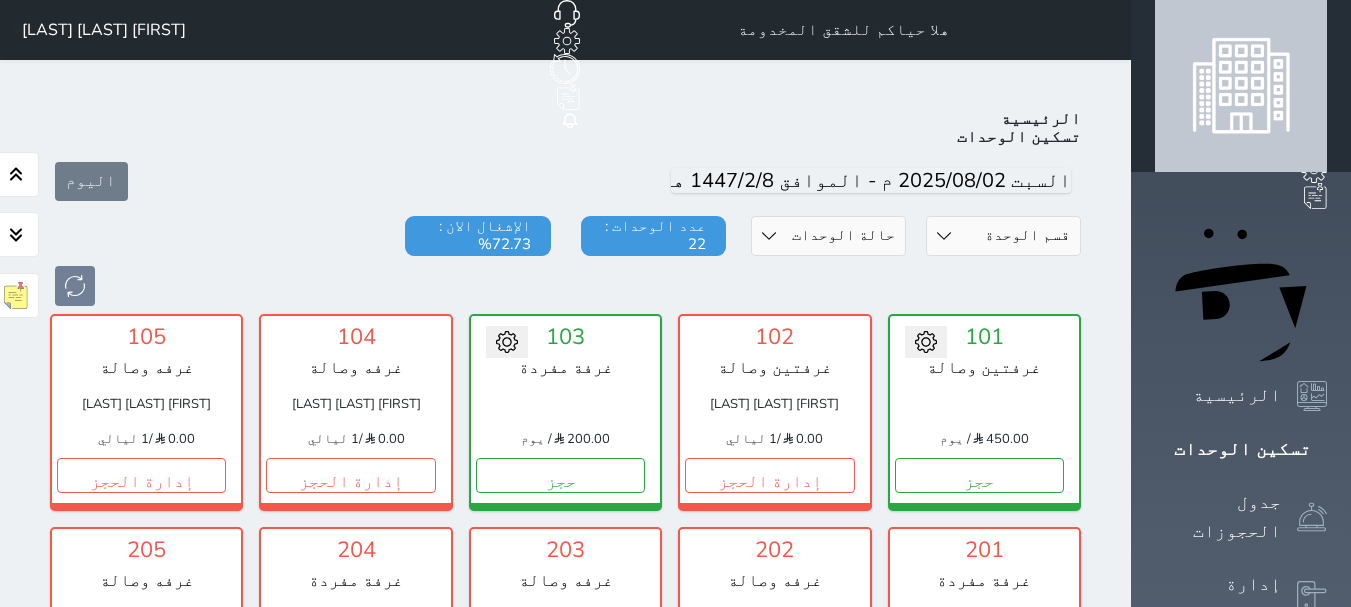 click on "[FIRST] [LAST] [LAST]" at bounding box center [104, 30] 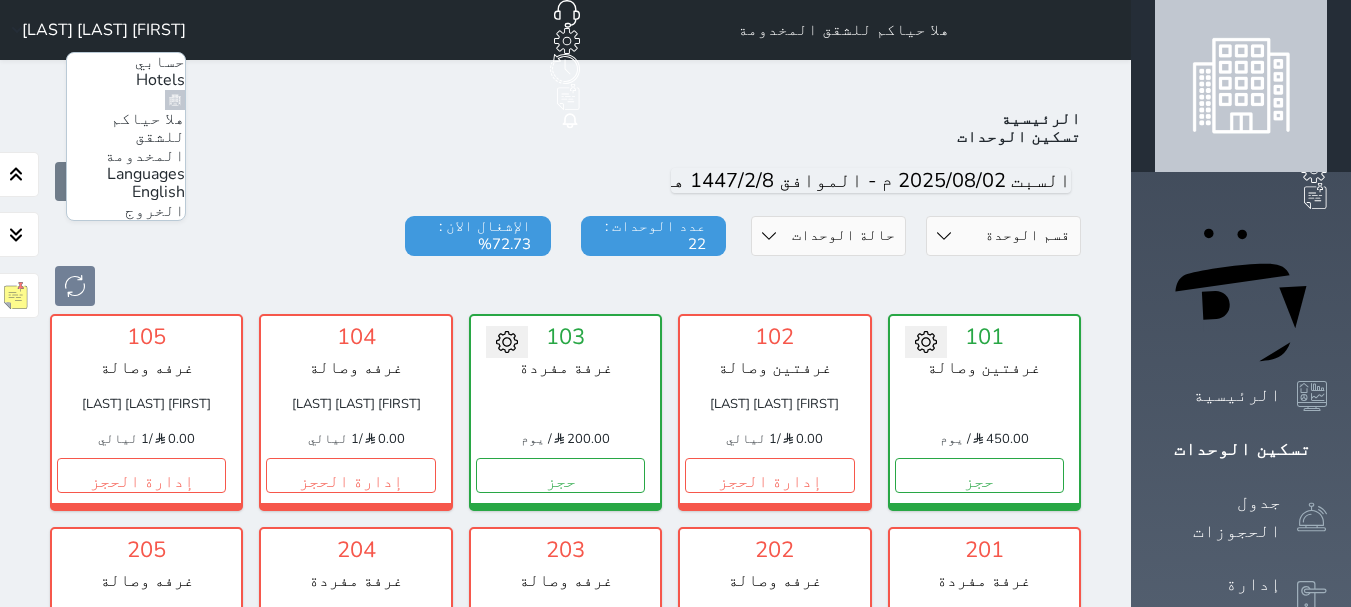 click on "الخروج" at bounding box center [155, 211] 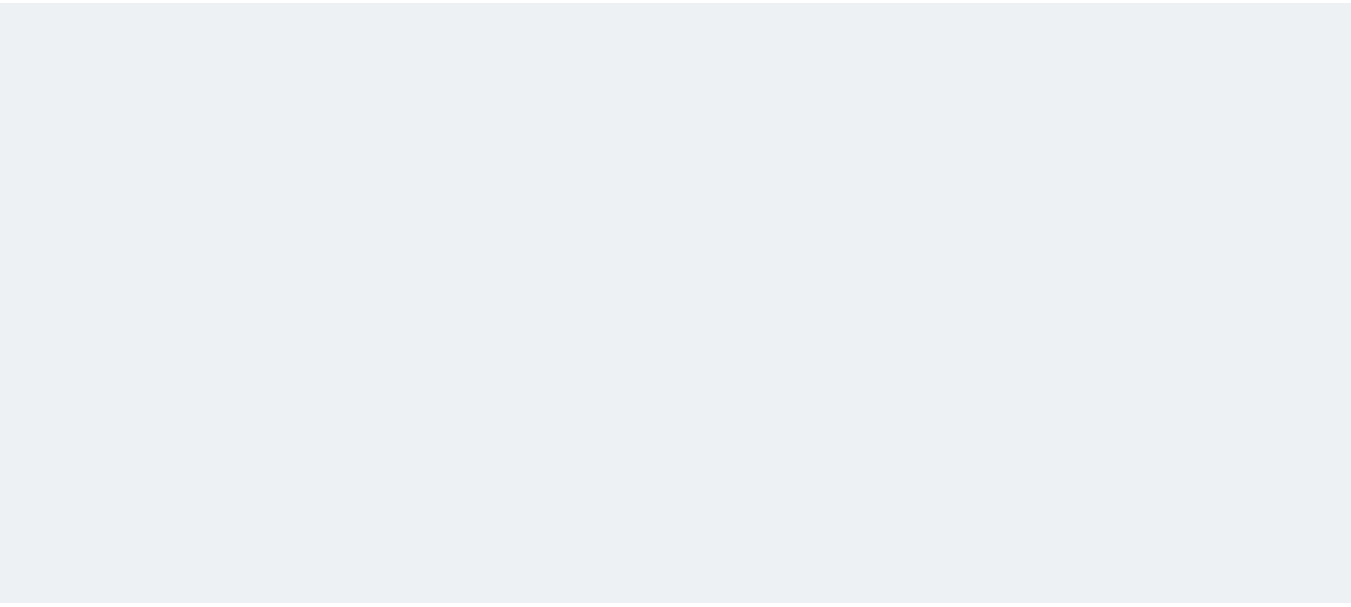 scroll, scrollTop: 0, scrollLeft: 0, axis: both 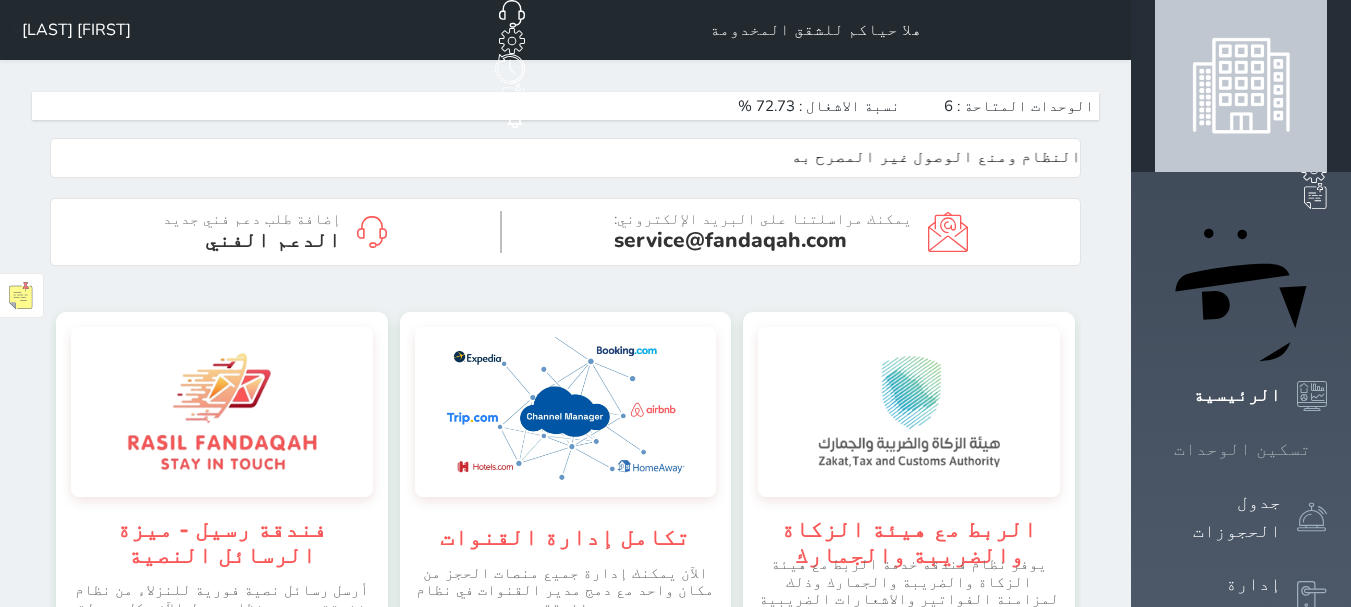 click 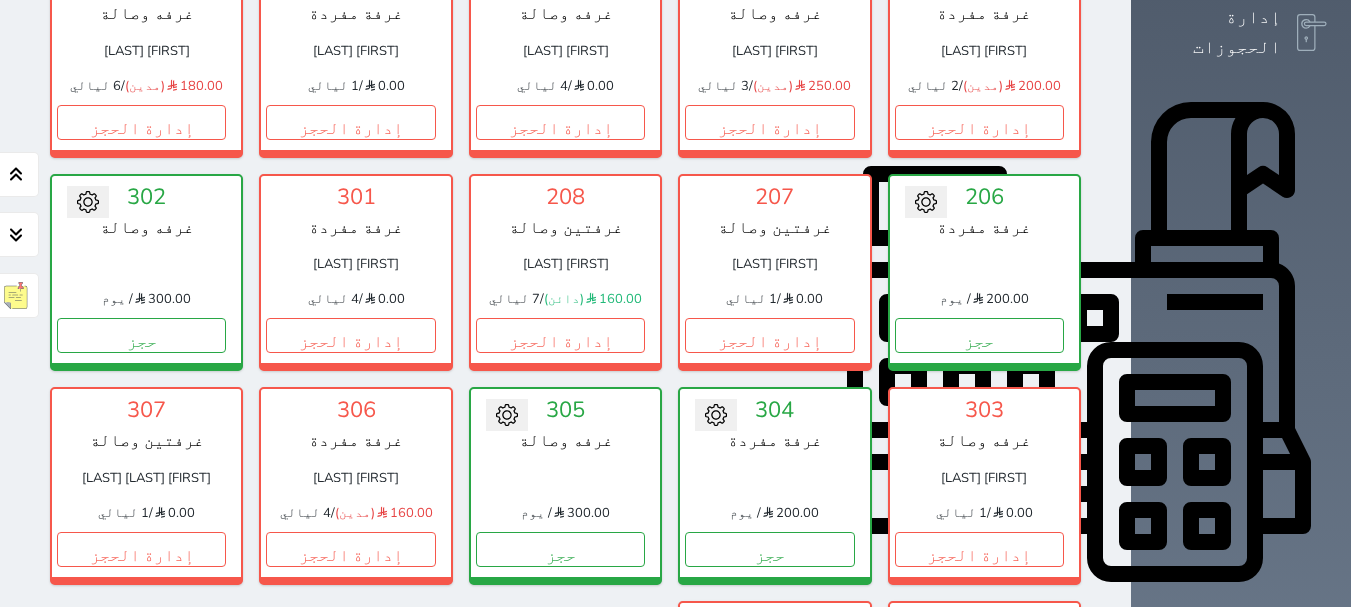 scroll, scrollTop: 578, scrollLeft: 0, axis: vertical 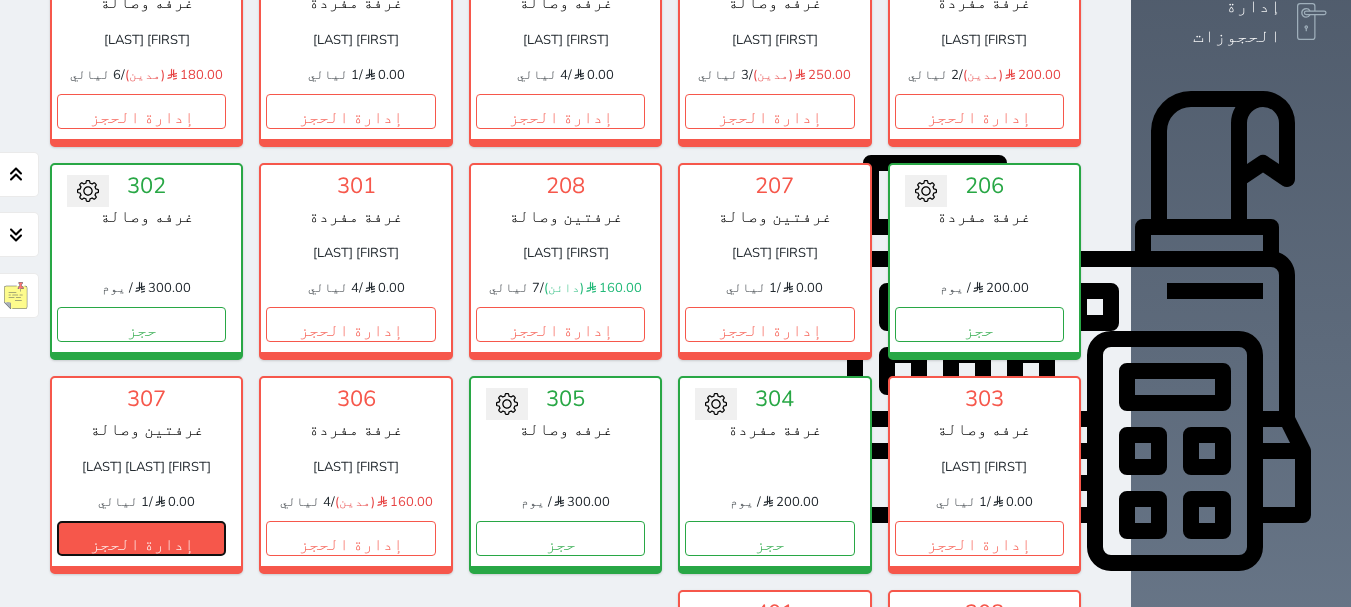 click on "إدارة الحجز" at bounding box center [141, 538] 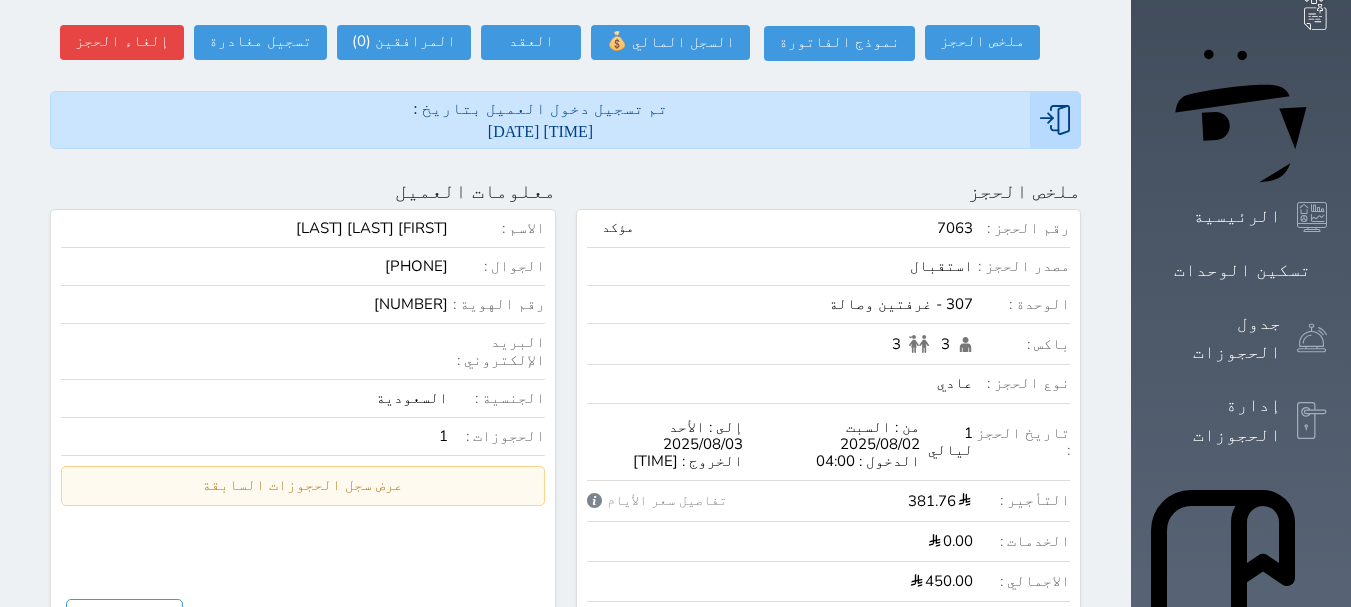 scroll, scrollTop: 0, scrollLeft: 0, axis: both 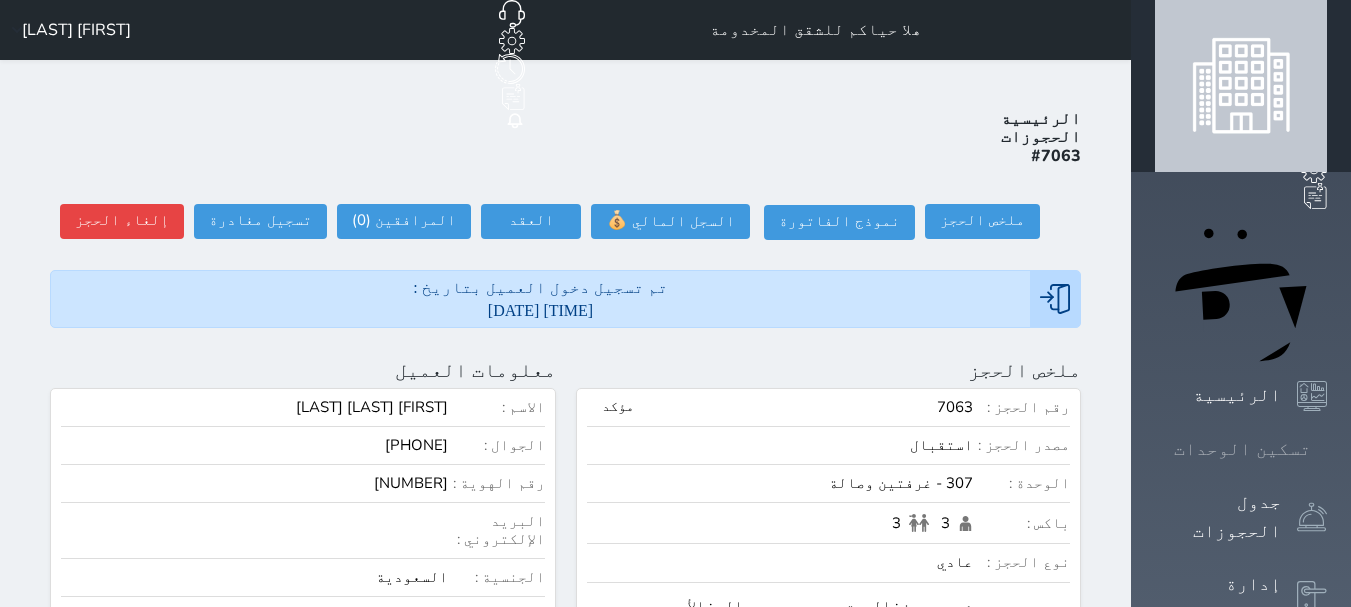 click on "تسكين الوحدات" at bounding box center (1242, 449) 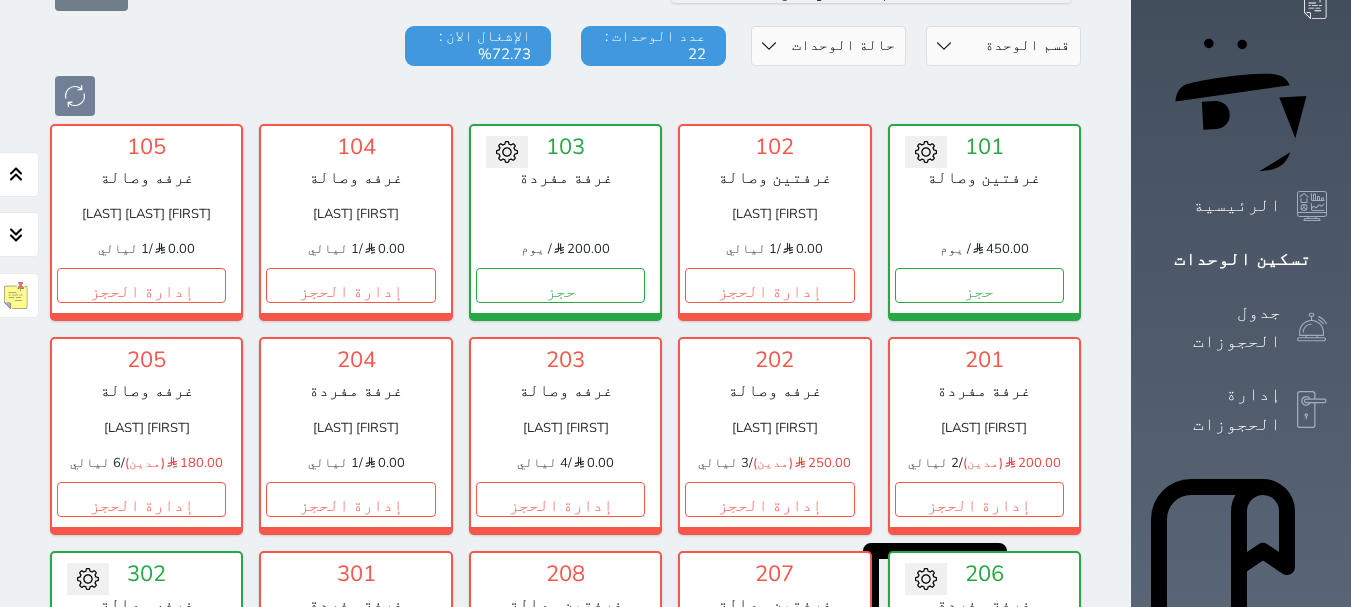 scroll, scrollTop: 178, scrollLeft: 0, axis: vertical 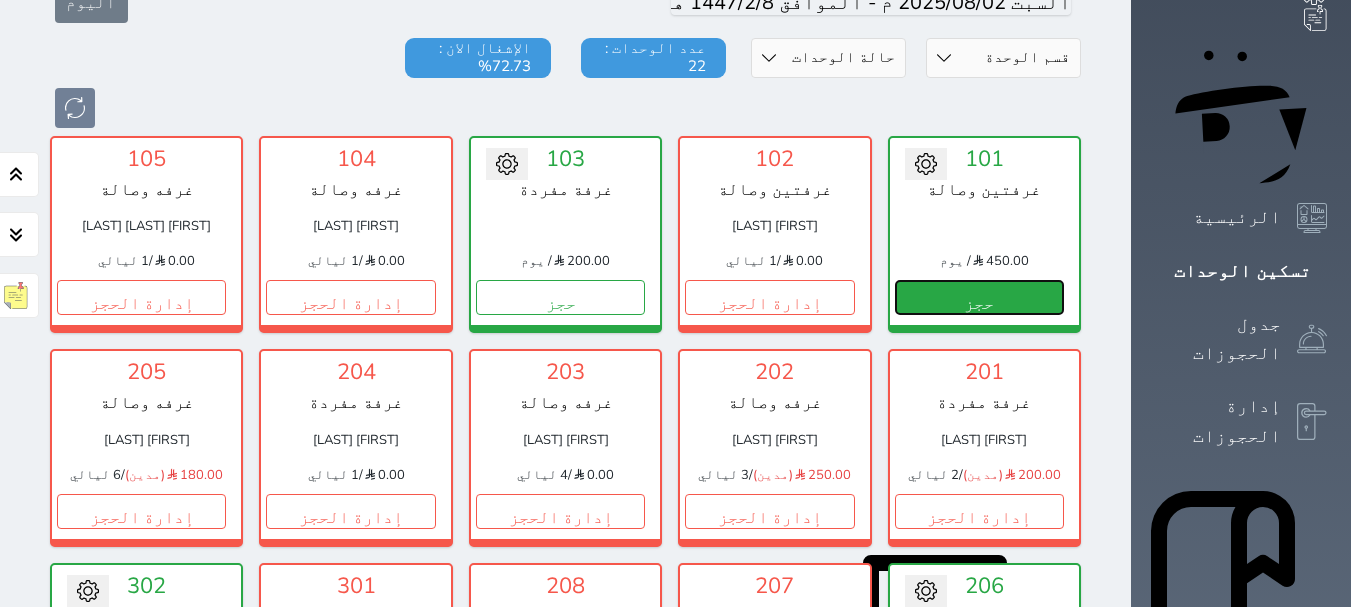 click on "حجز" at bounding box center [979, 297] 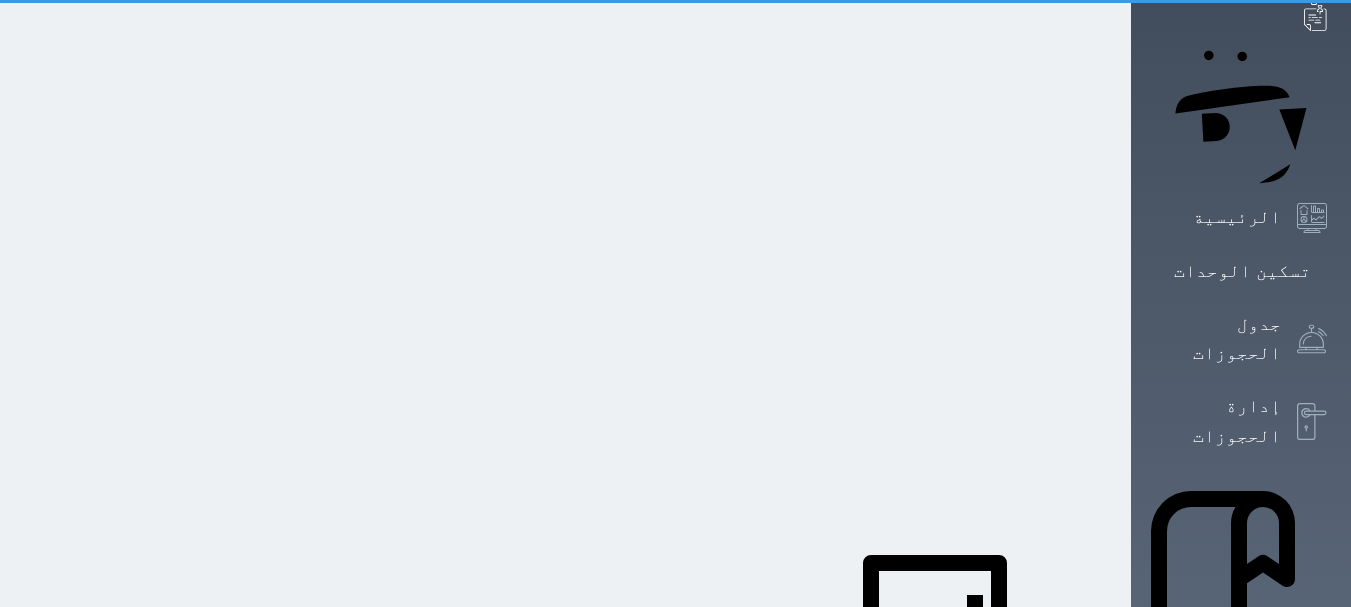 scroll, scrollTop: 1, scrollLeft: 0, axis: vertical 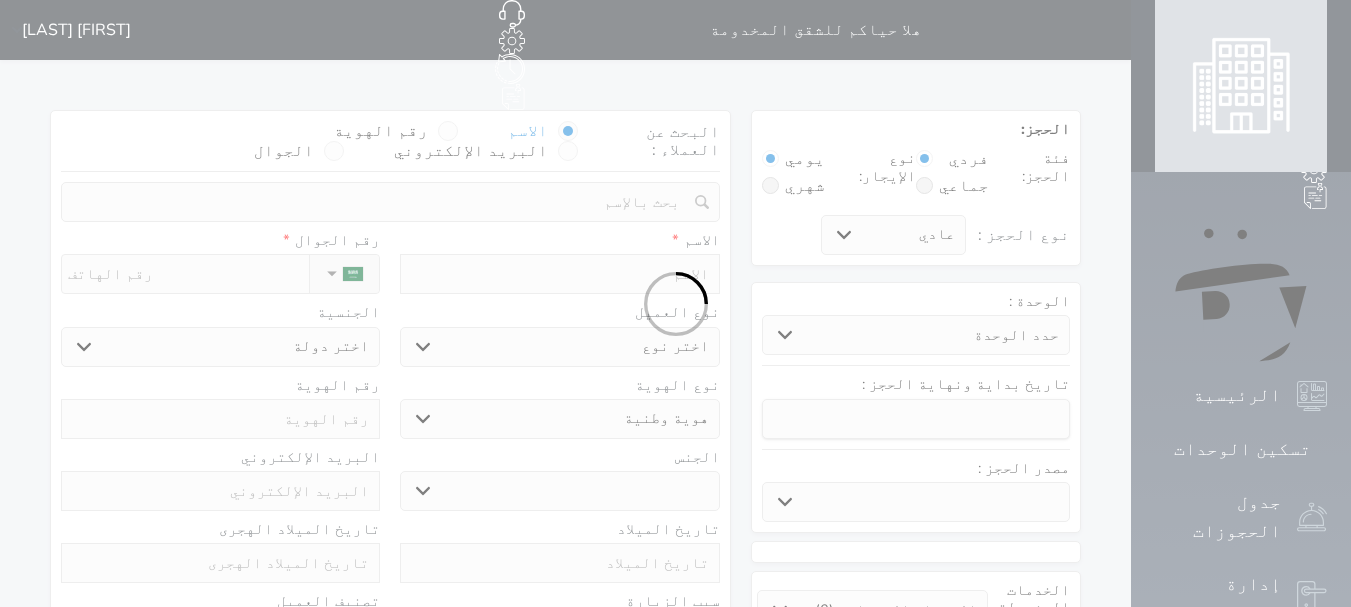 select 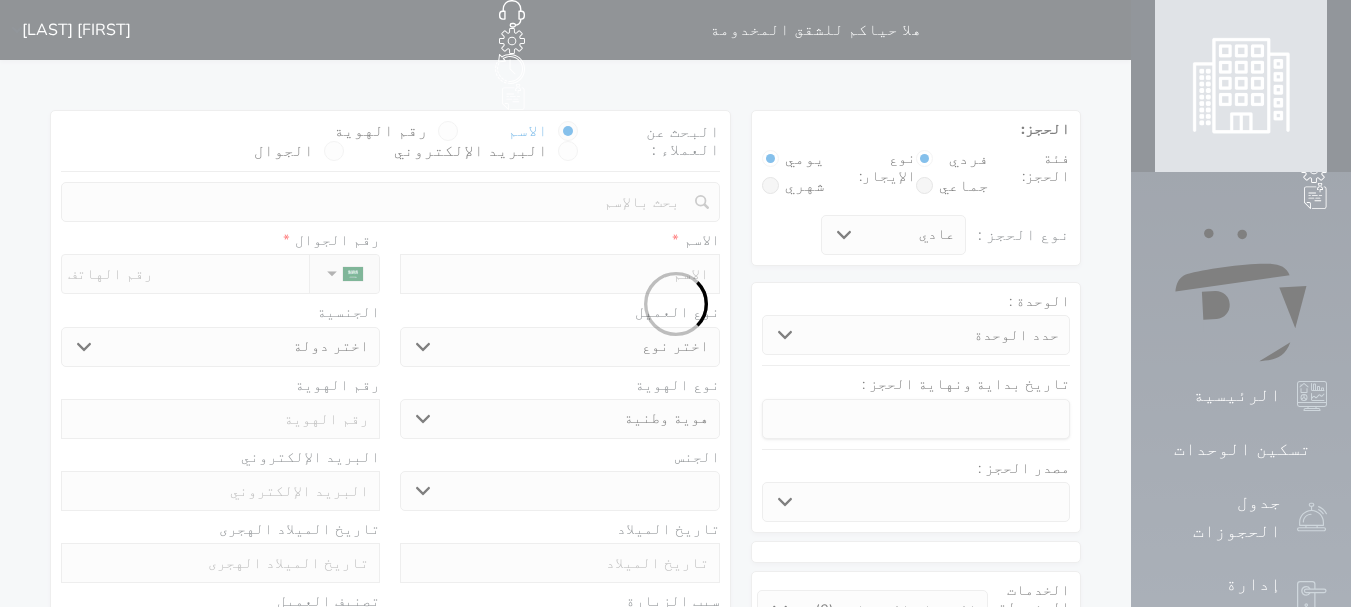 select on "14303" 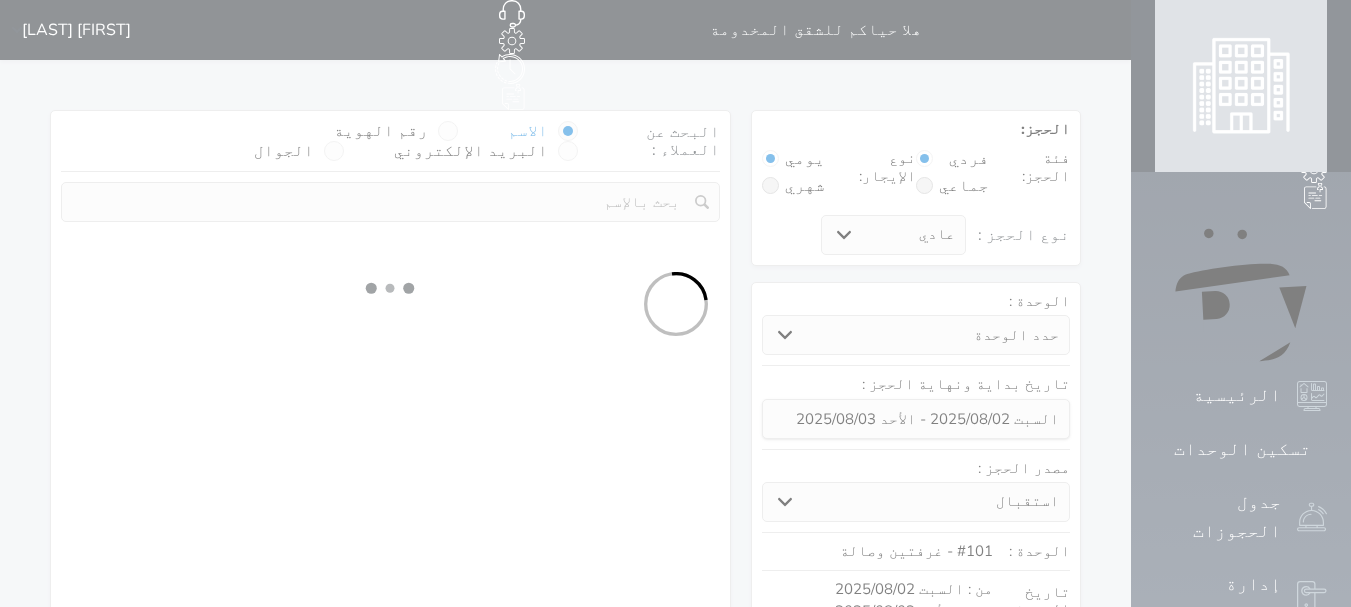 select 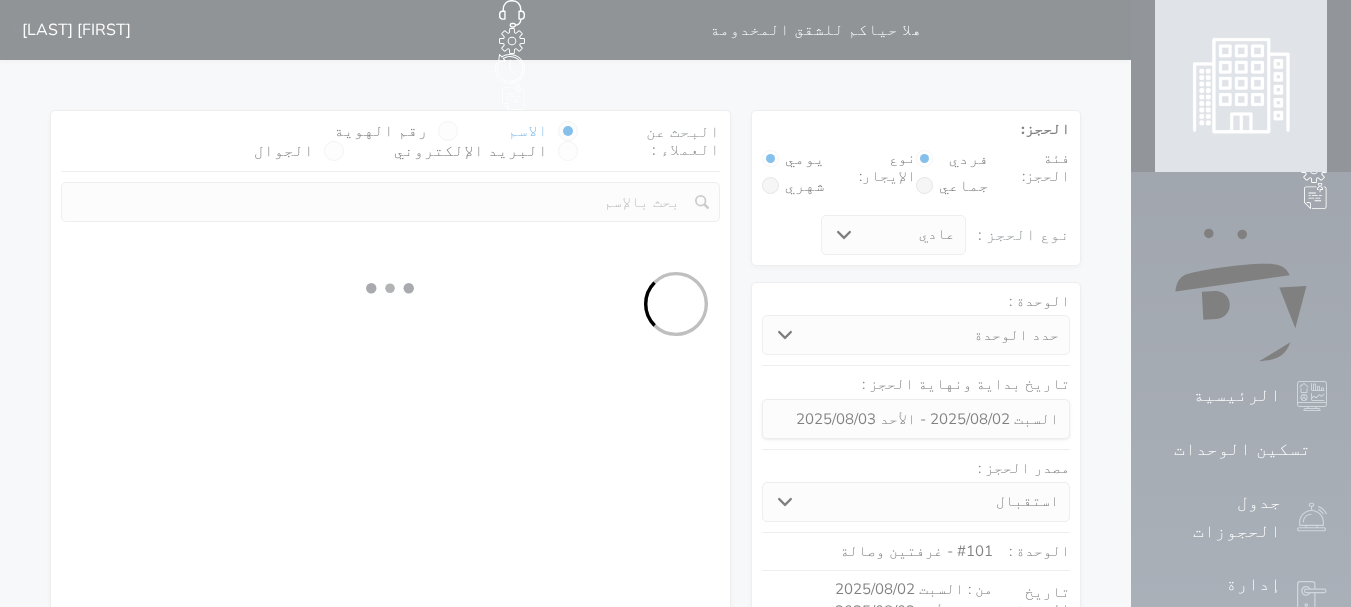 select on "113" 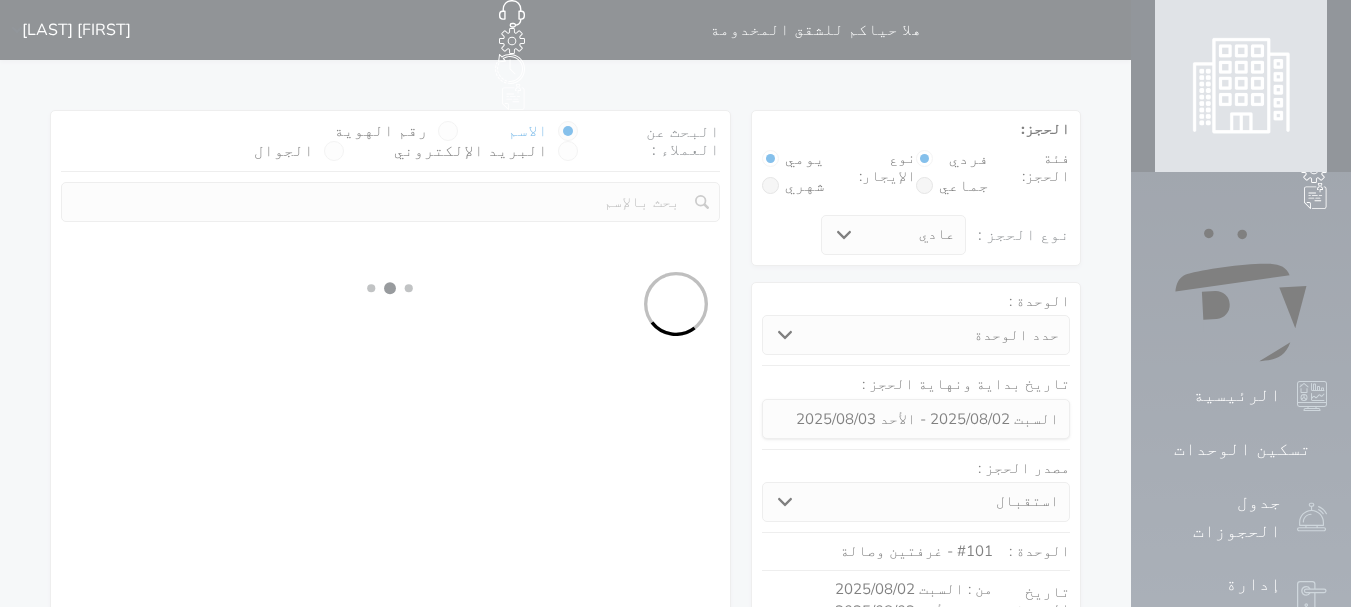 select on "1" 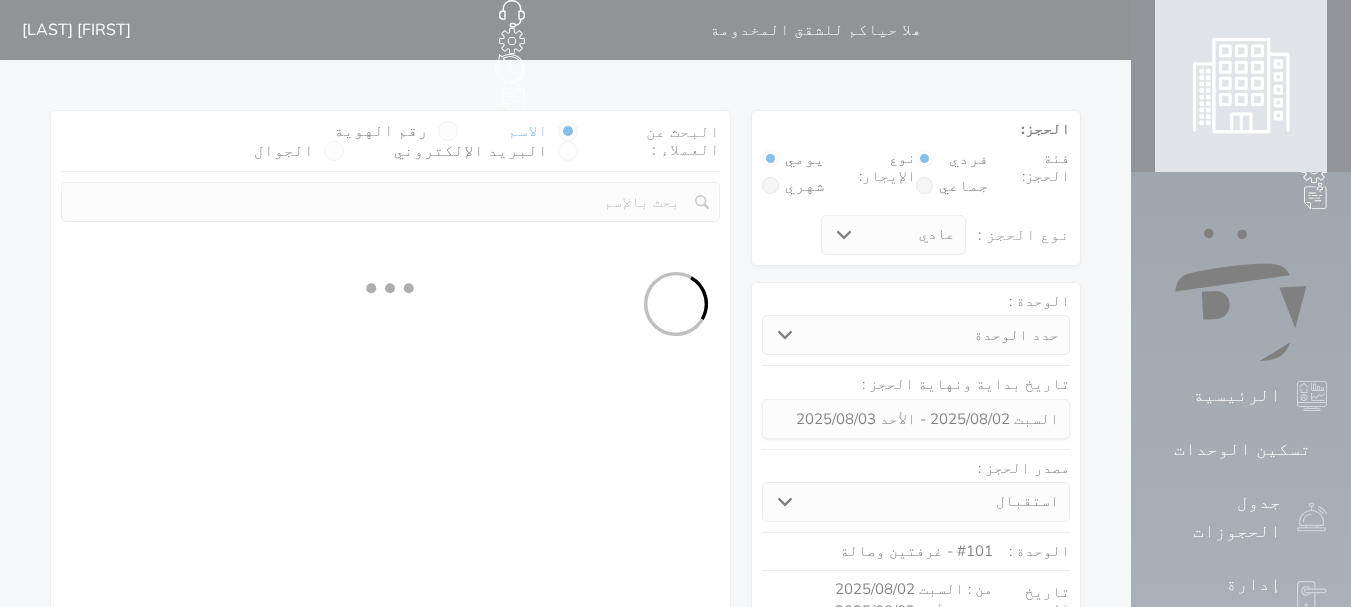 select 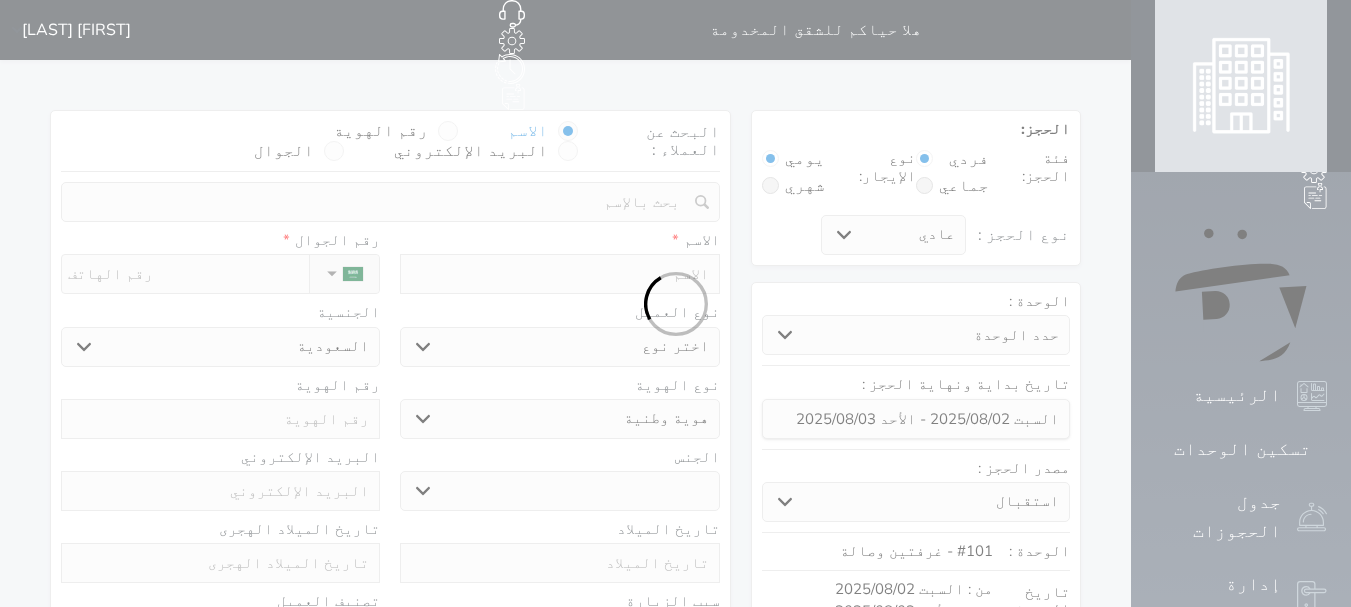 select 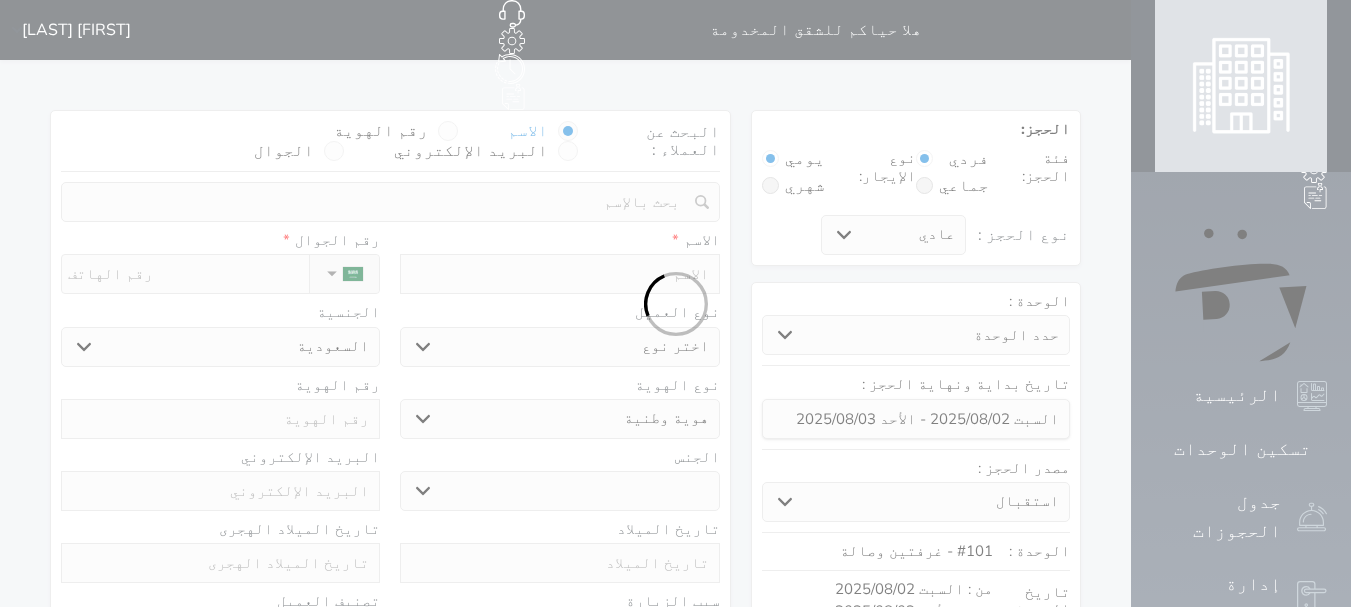 select 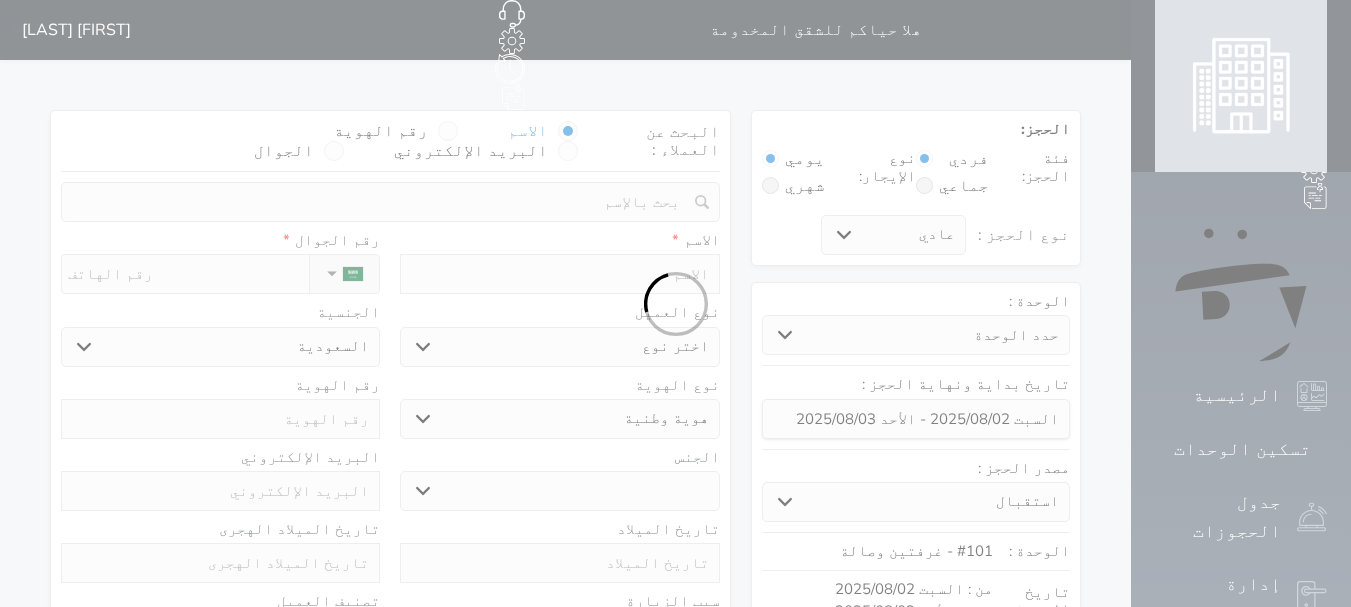 select 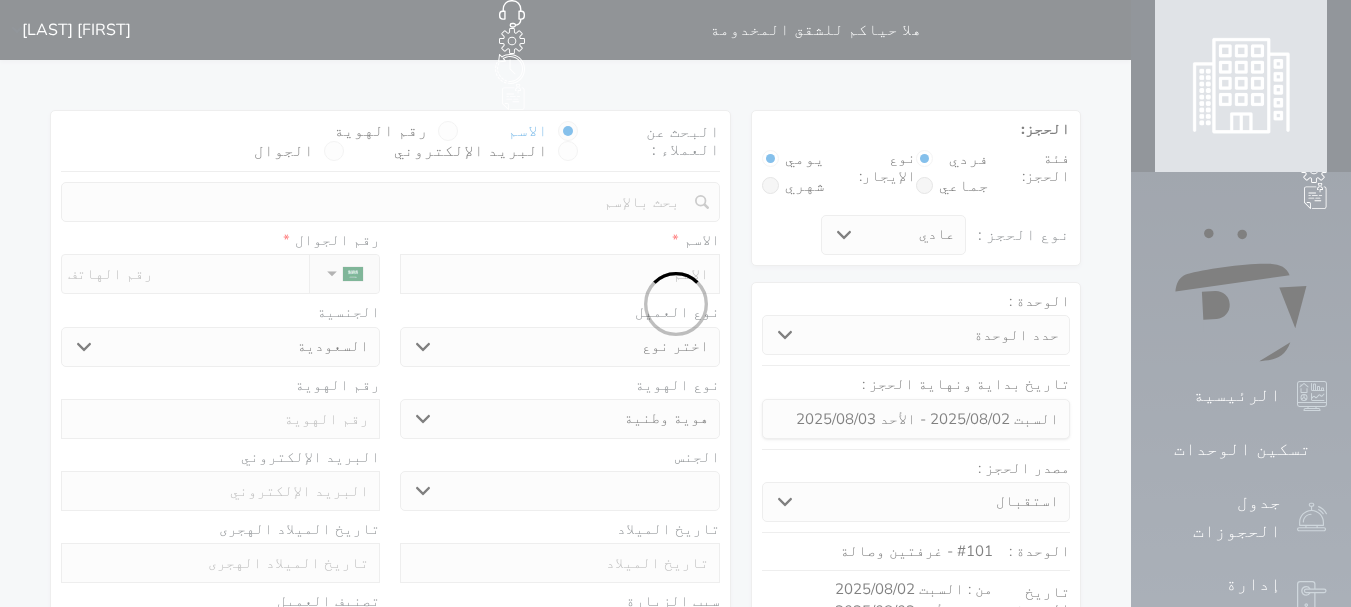 select 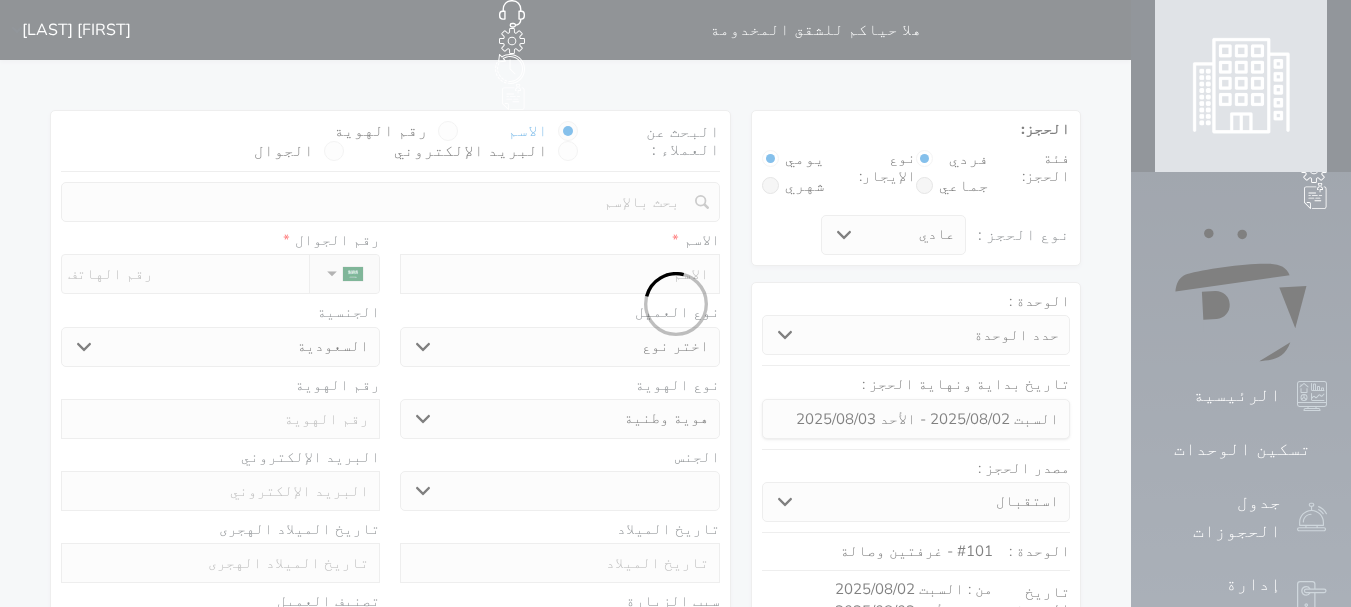 select 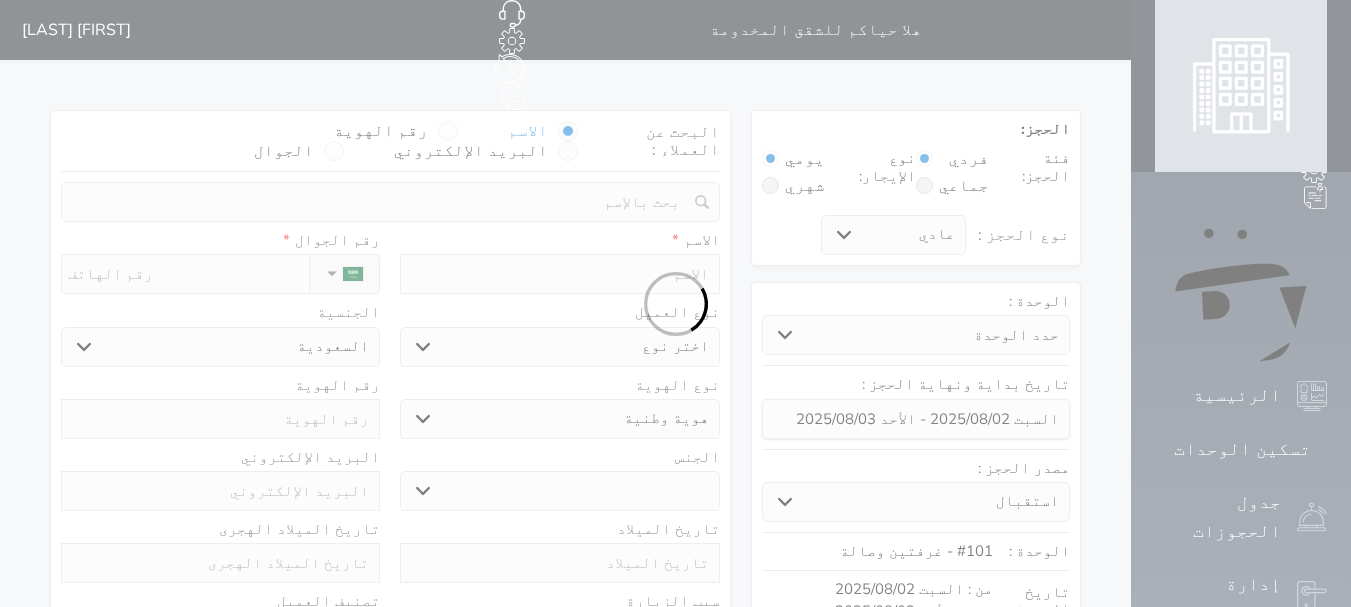 select 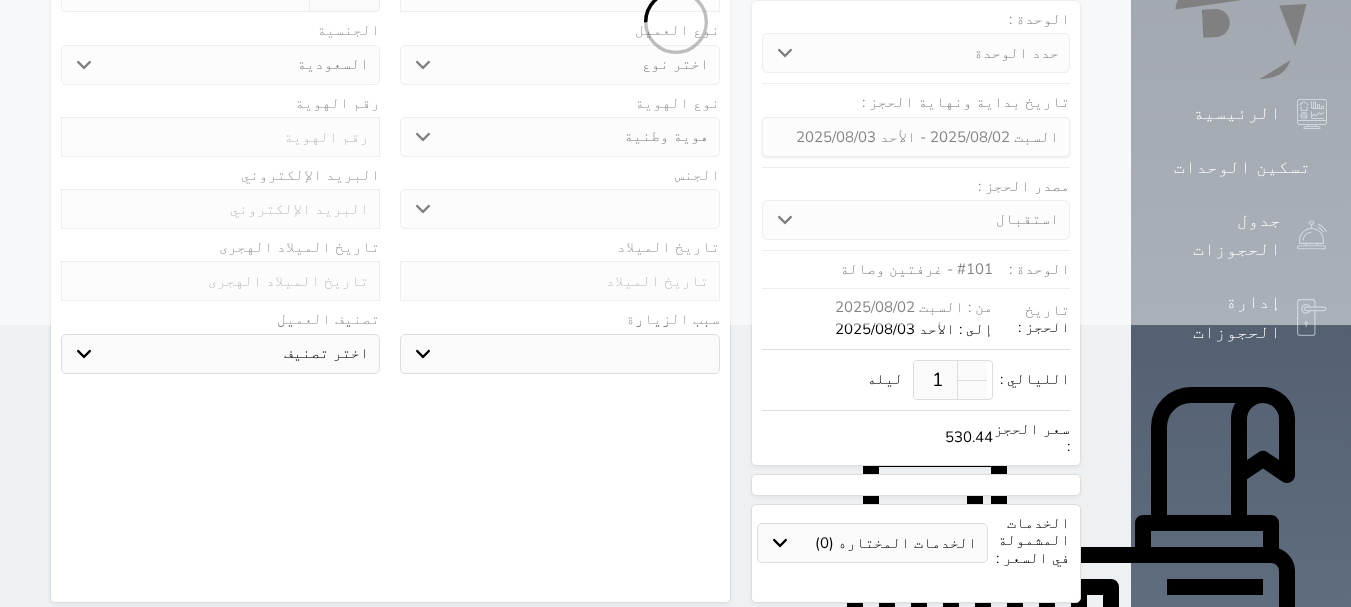 scroll, scrollTop: 590, scrollLeft: 0, axis: vertical 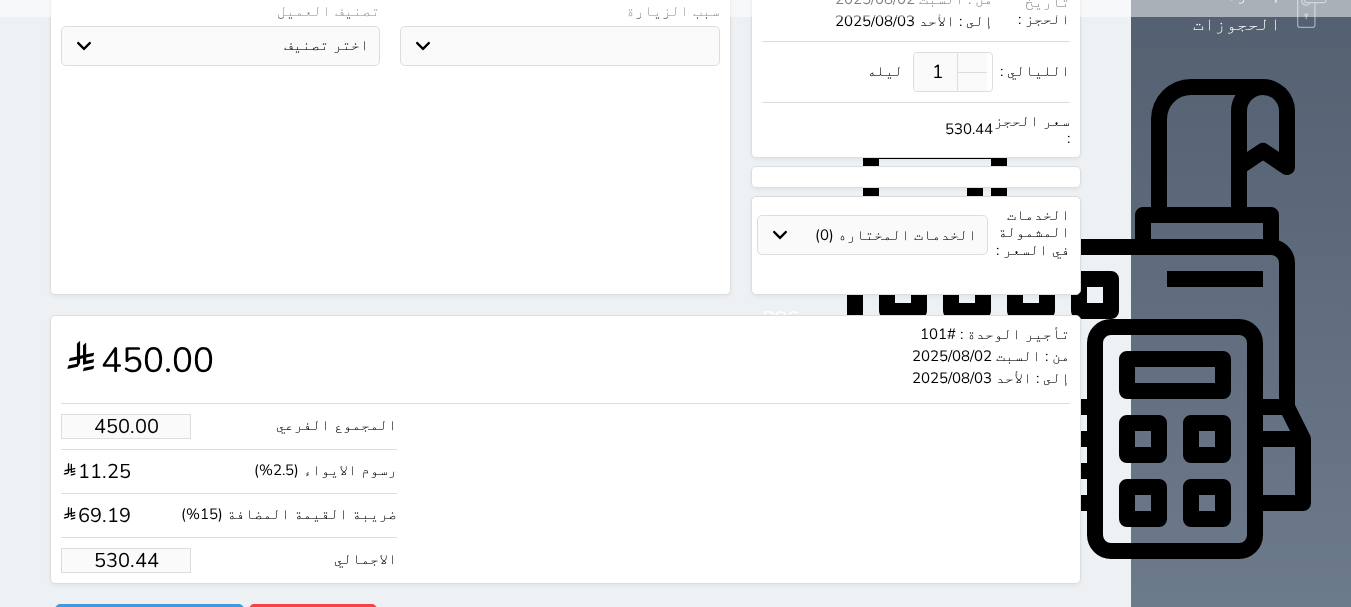 select 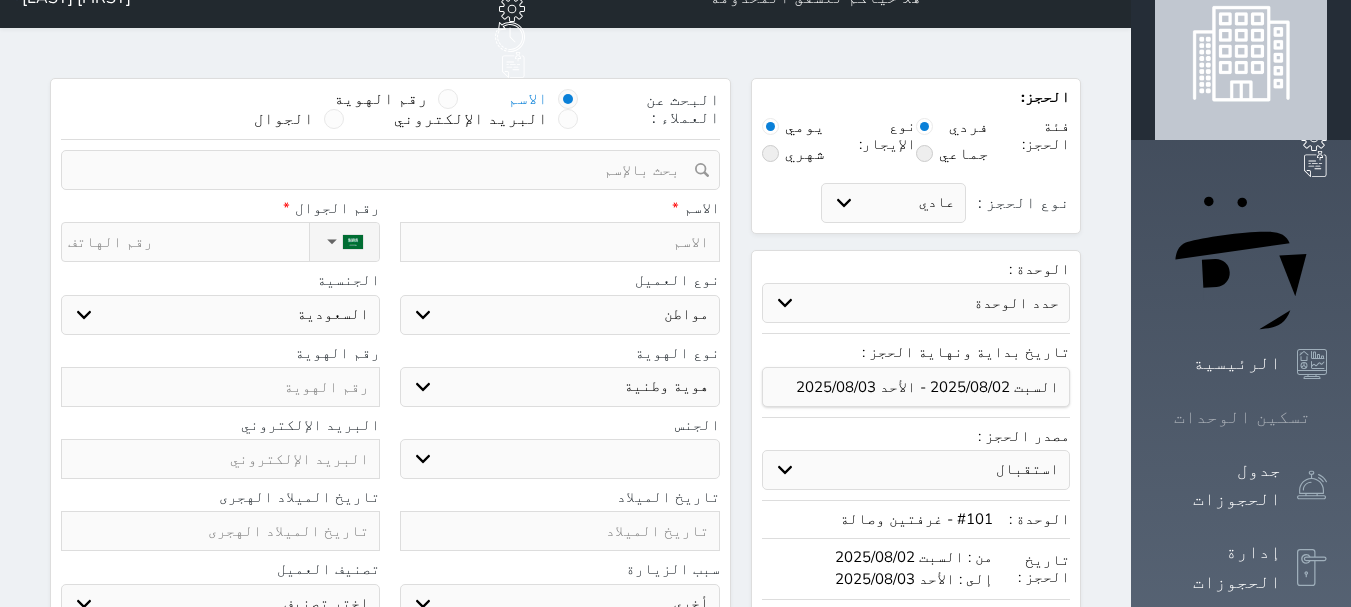 scroll, scrollTop: 0, scrollLeft: 0, axis: both 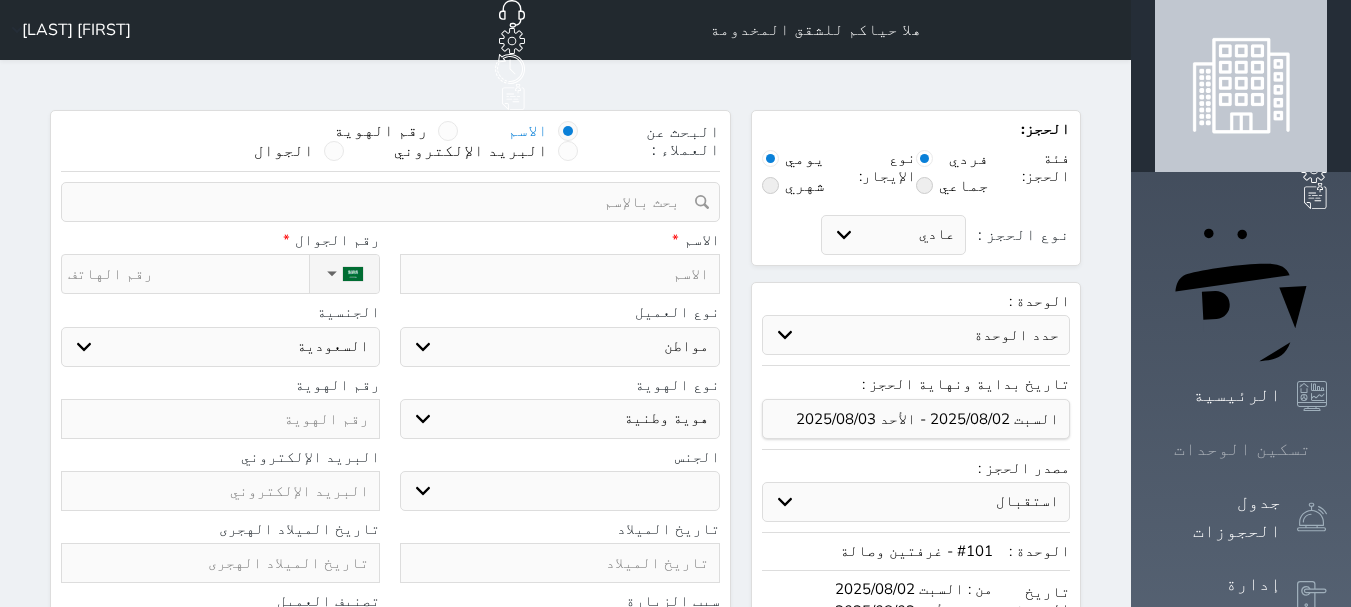 click at bounding box center (1327, 449) 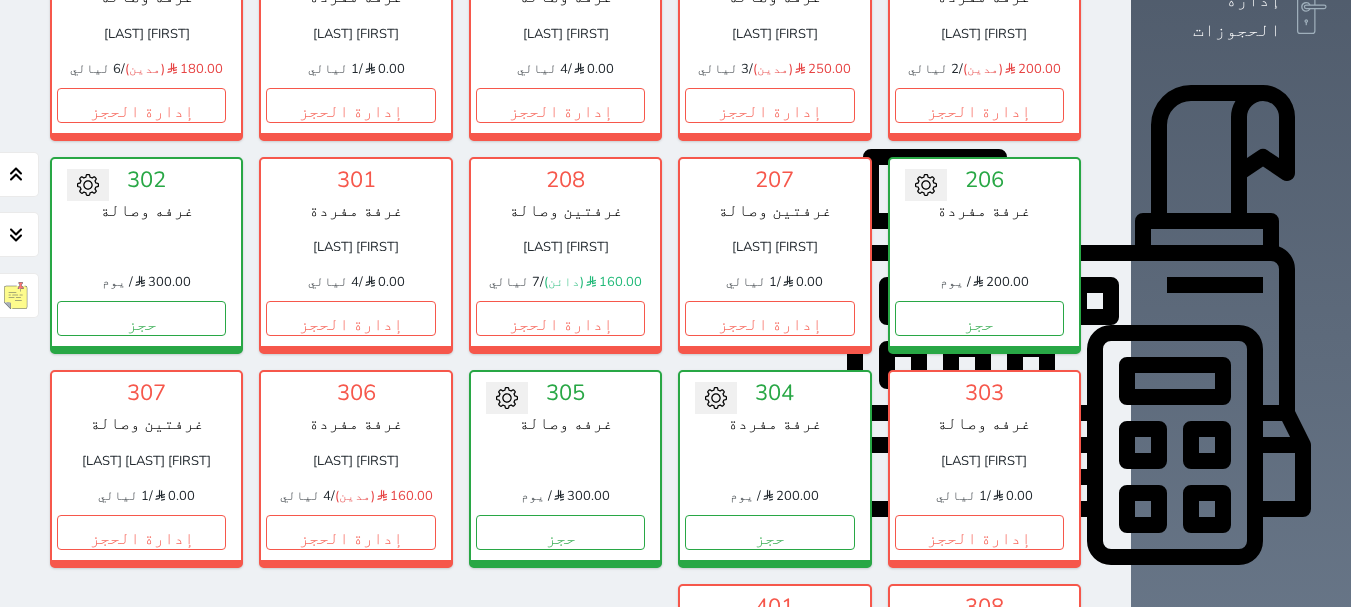 scroll, scrollTop: 678, scrollLeft: 0, axis: vertical 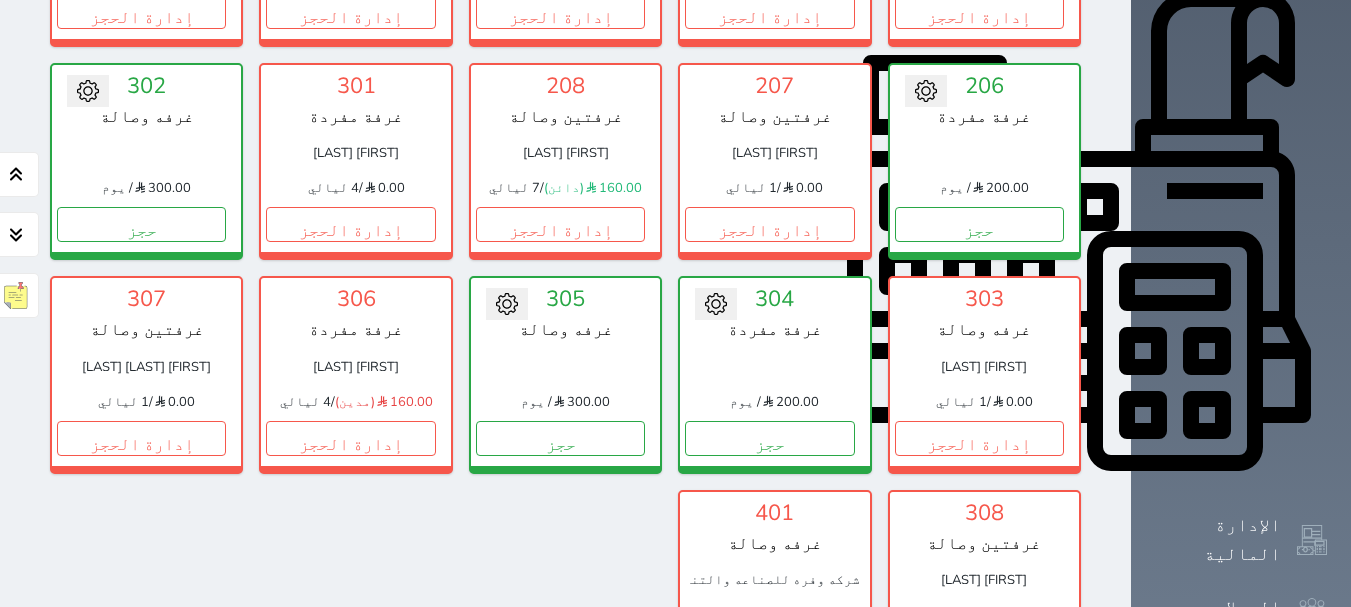 click 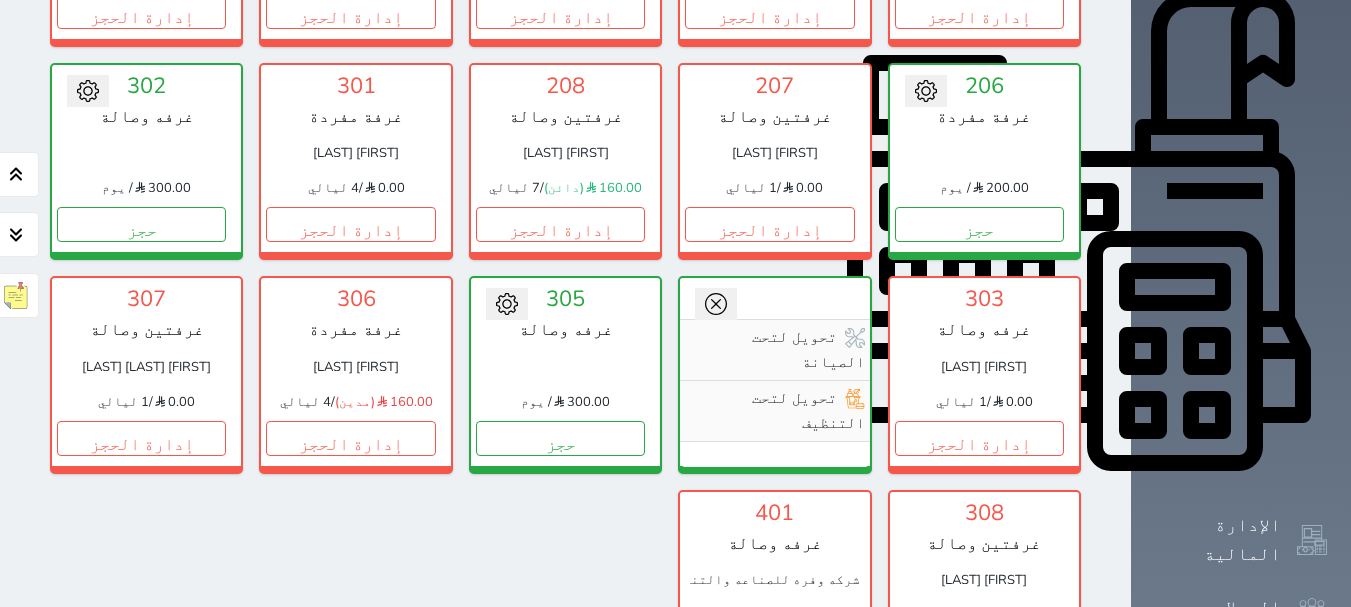 click 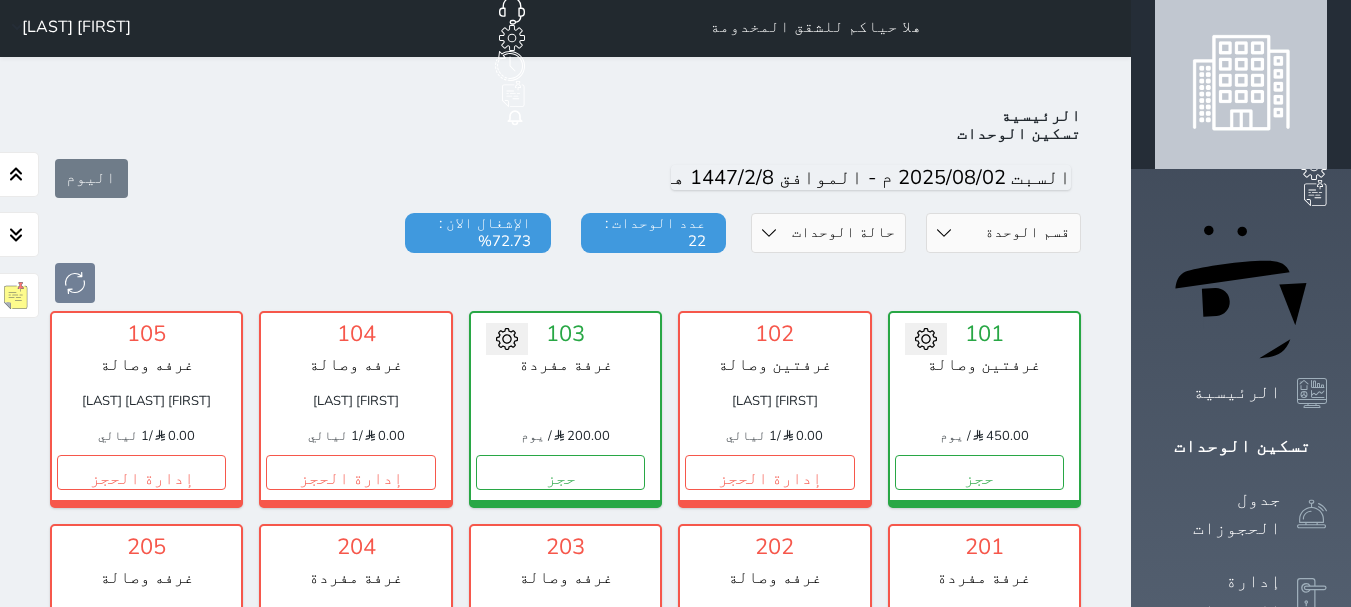 scroll, scrollTop: 0, scrollLeft: 0, axis: both 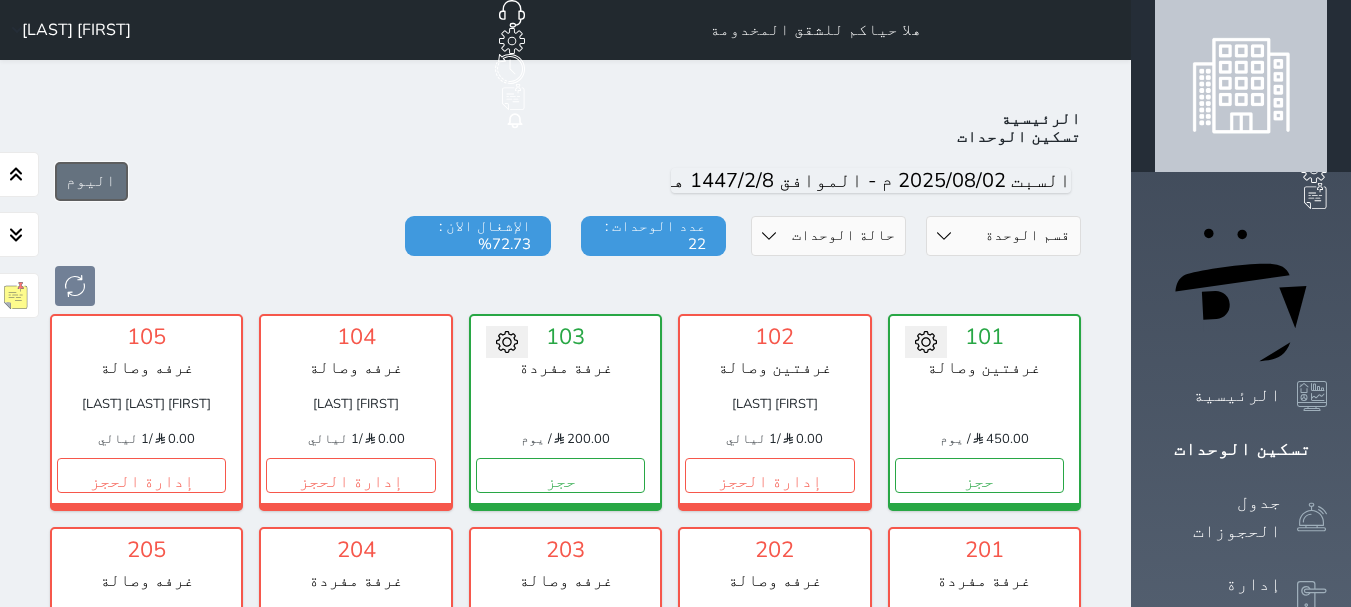 click on "اليوم" at bounding box center (91, 181) 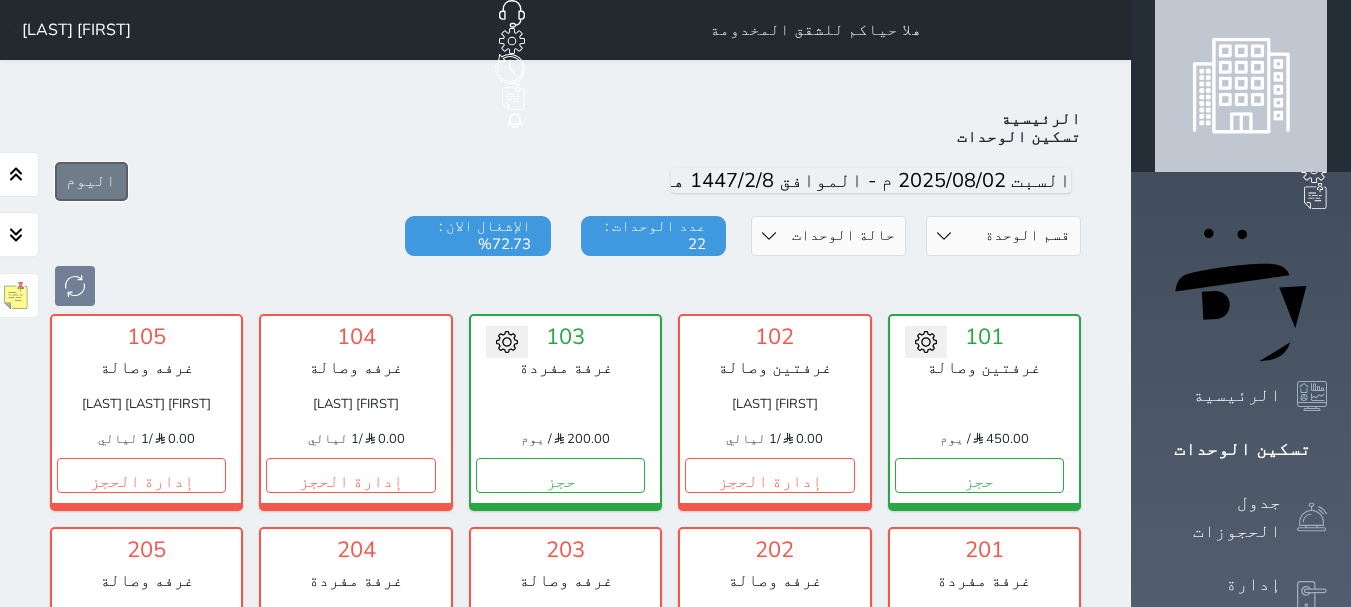 scroll, scrollTop: 78, scrollLeft: 0, axis: vertical 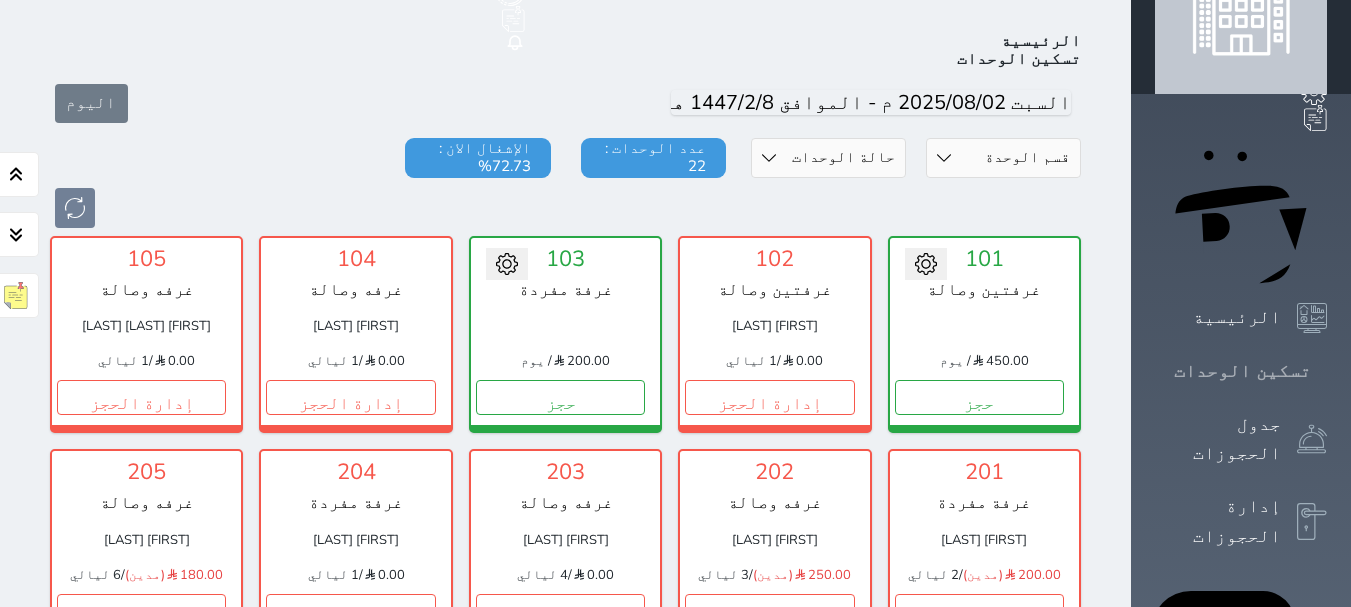click on "تسكين الوحدات" at bounding box center (1242, 371) 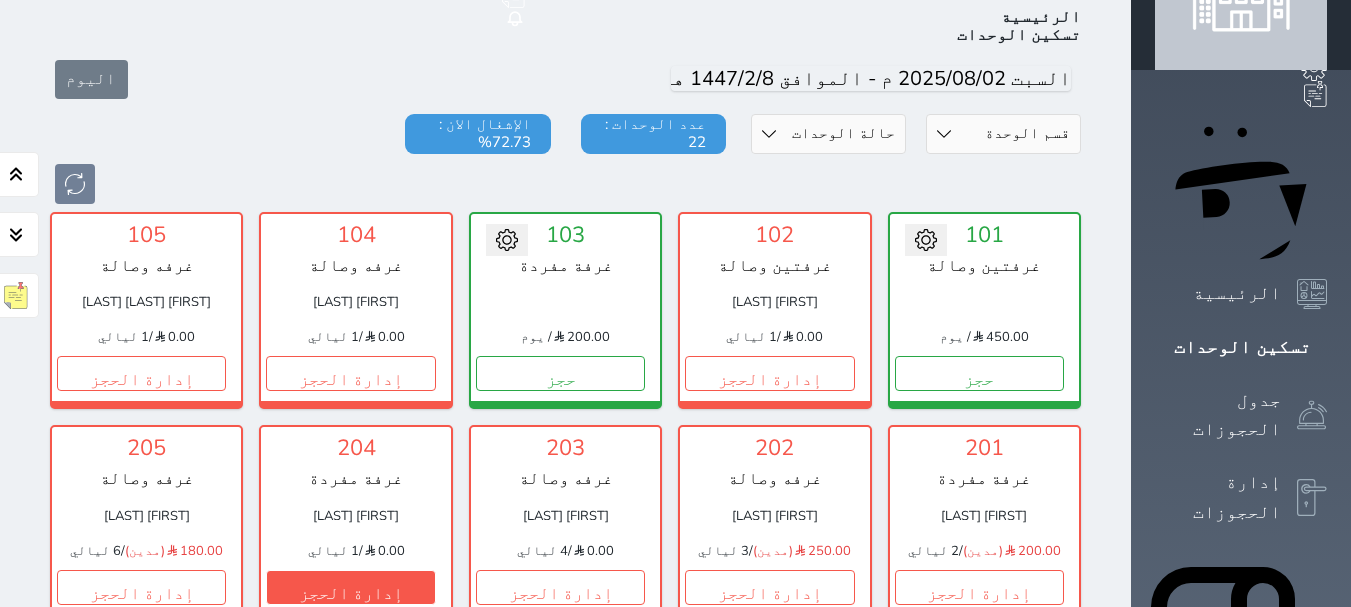 scroll, scrollTop: 78, scrollLeft: 0, axis: vertical 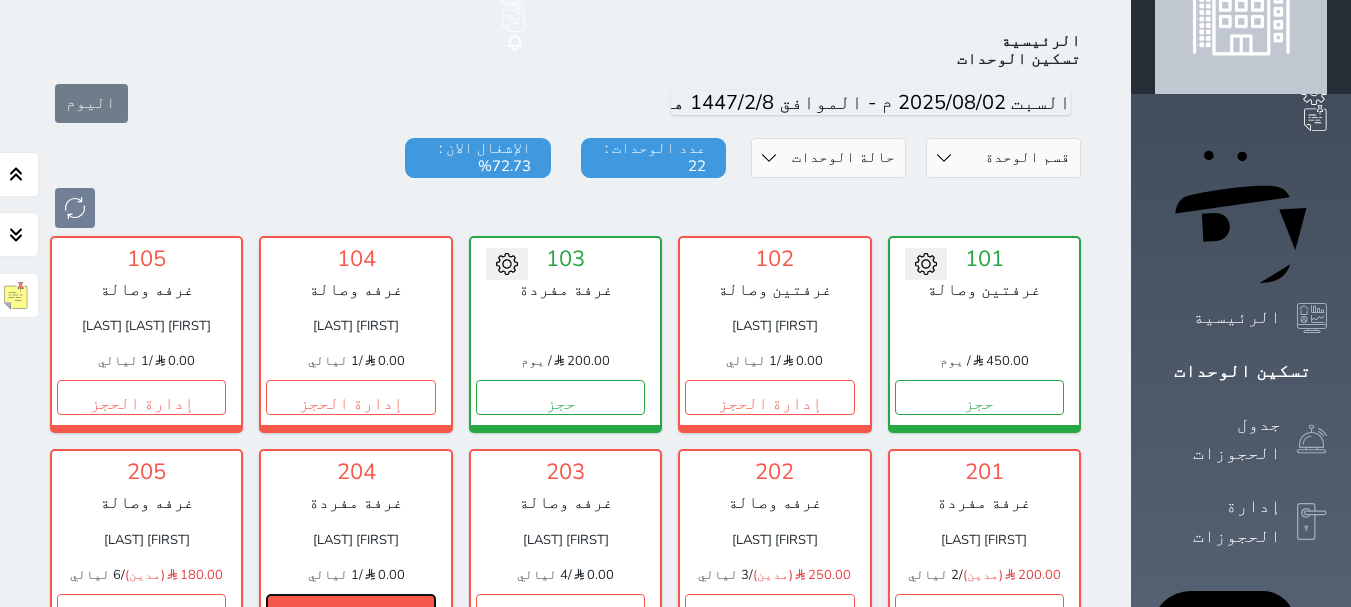 click on "إدارة الحجز" at bounding box center (350, 611) 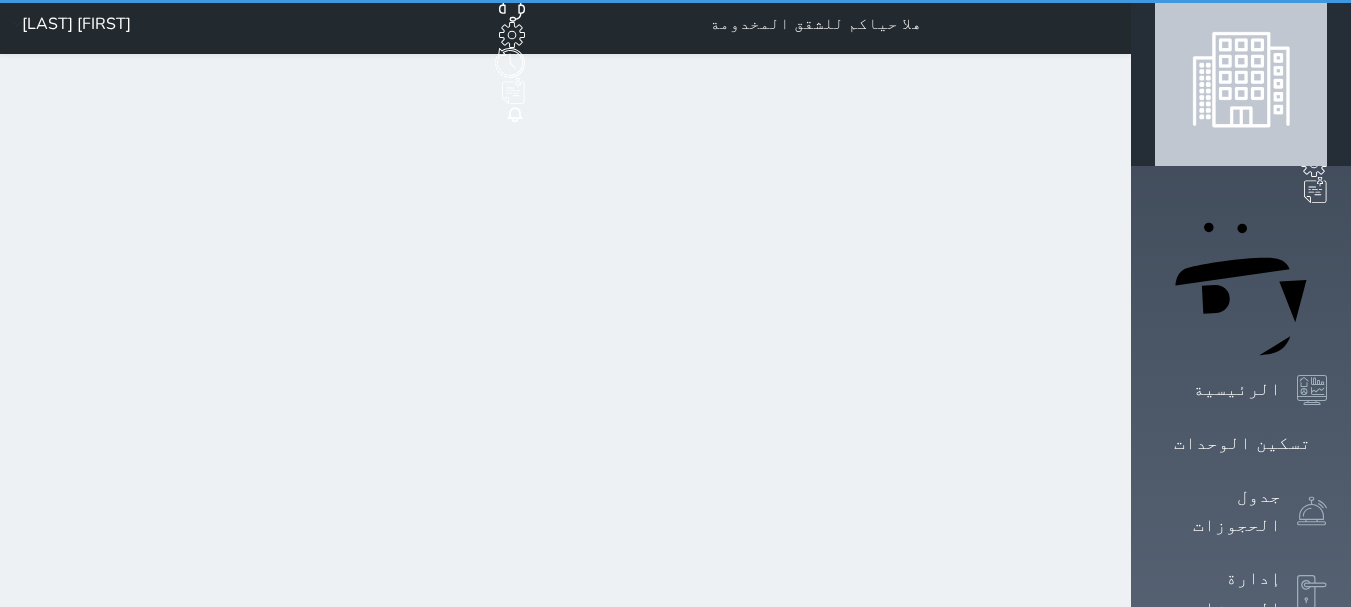 scroll, scrollTop: 0, scrollLeft: 0, axis: both 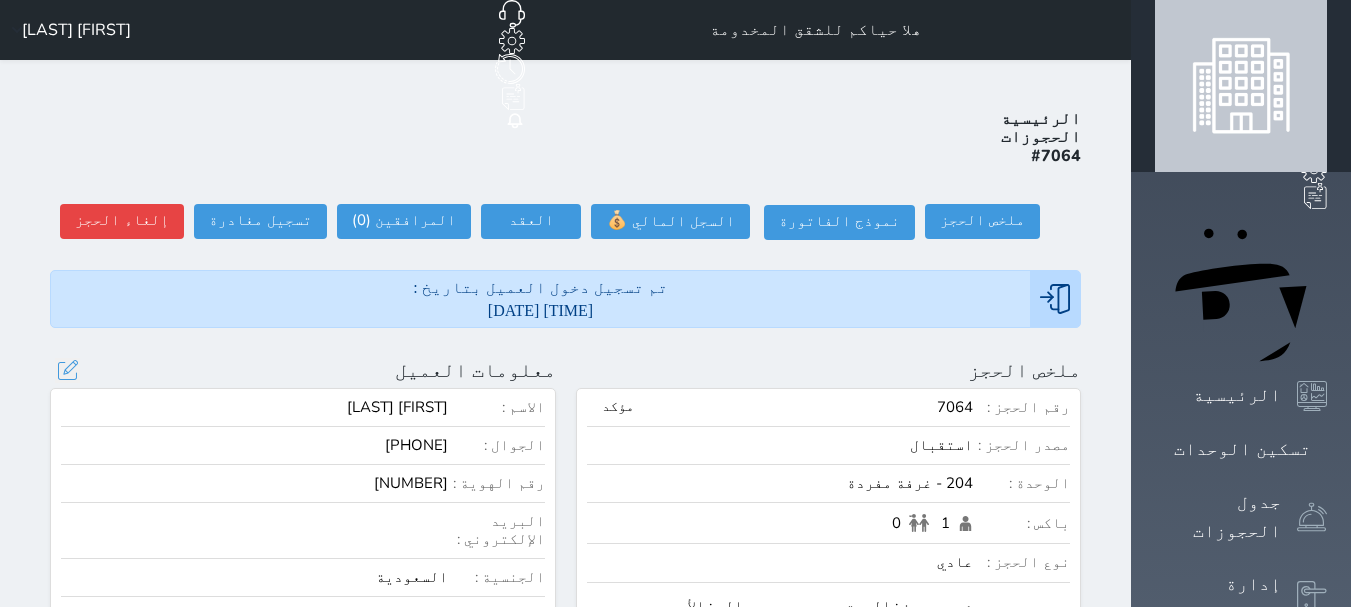 click on "عرض سجل الحجوزات السابقة" at bounding box center [303, 664] 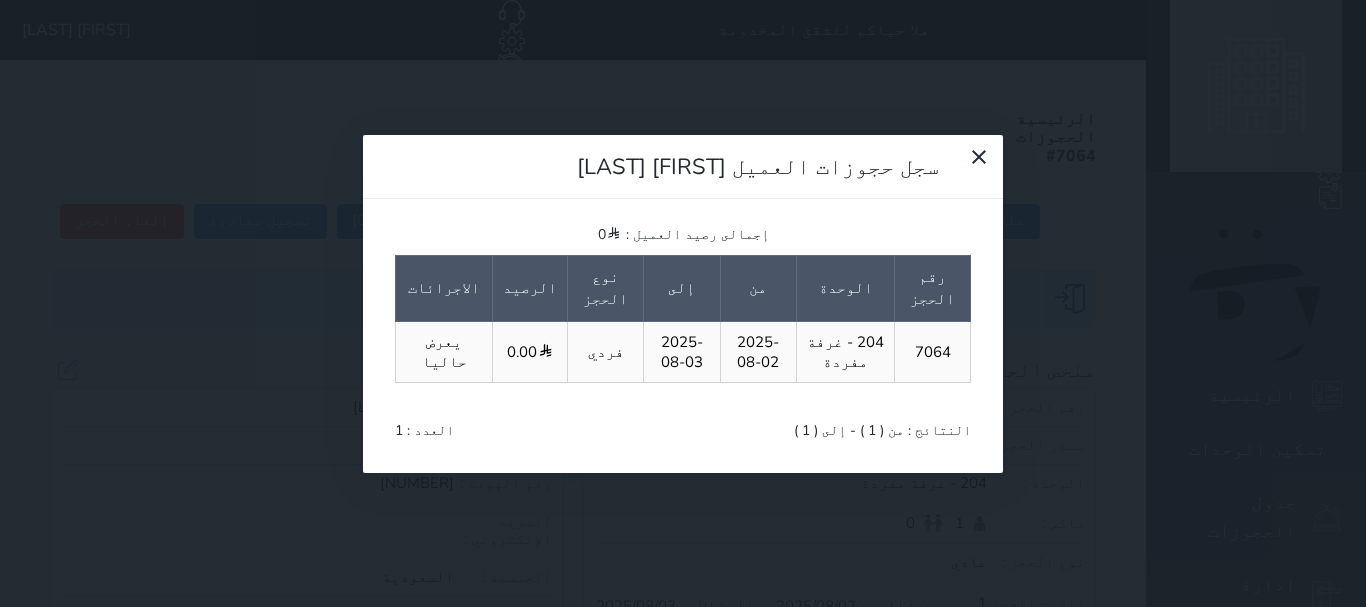click on "سجل حجوزات العميل مبارك عايض القحطاني                   إجمالى رصيد العميل : 0      رقم الحجز   الوحدة   من   إلى   نوع الحجز   الرصيد   الاجرائات   7064   204 - غرفة مفردة   2025-08-02   2025-08-03   فردي   0.00    يعرض حاليا       النتائج  : من ( 1 ) - إلى  ( 1 )   العدد  : 1" at bounding box center (683, 303) 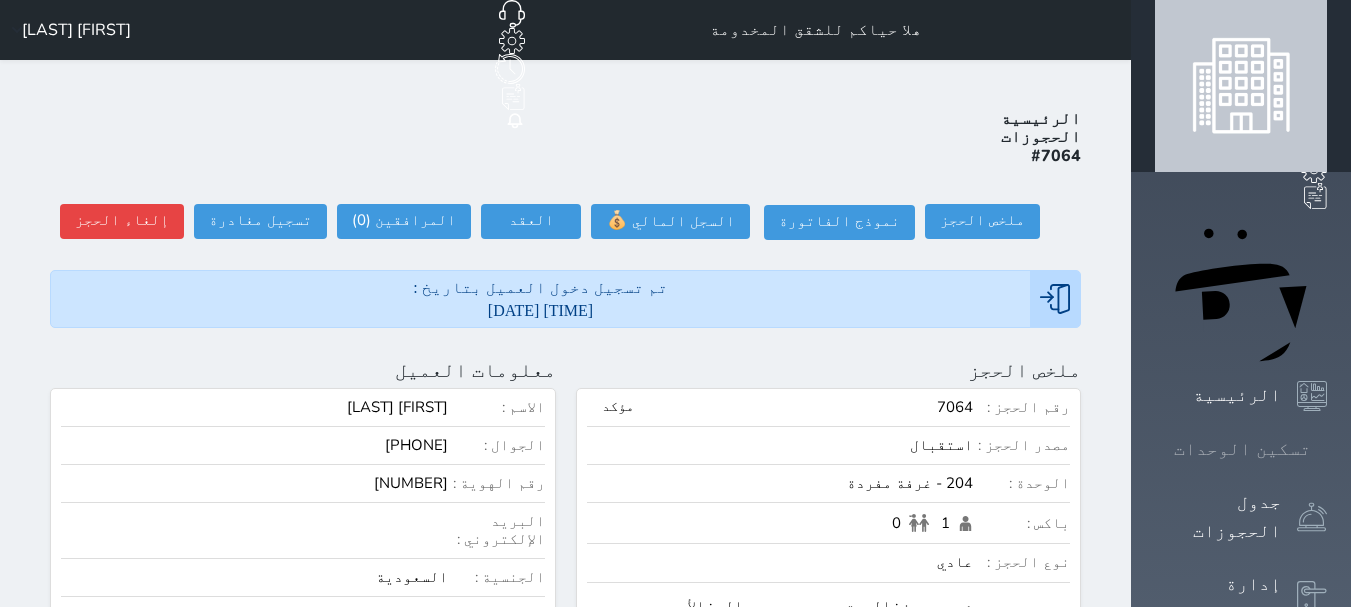 click on "تسكين الوحدات" at bounding box center (1242, 449) 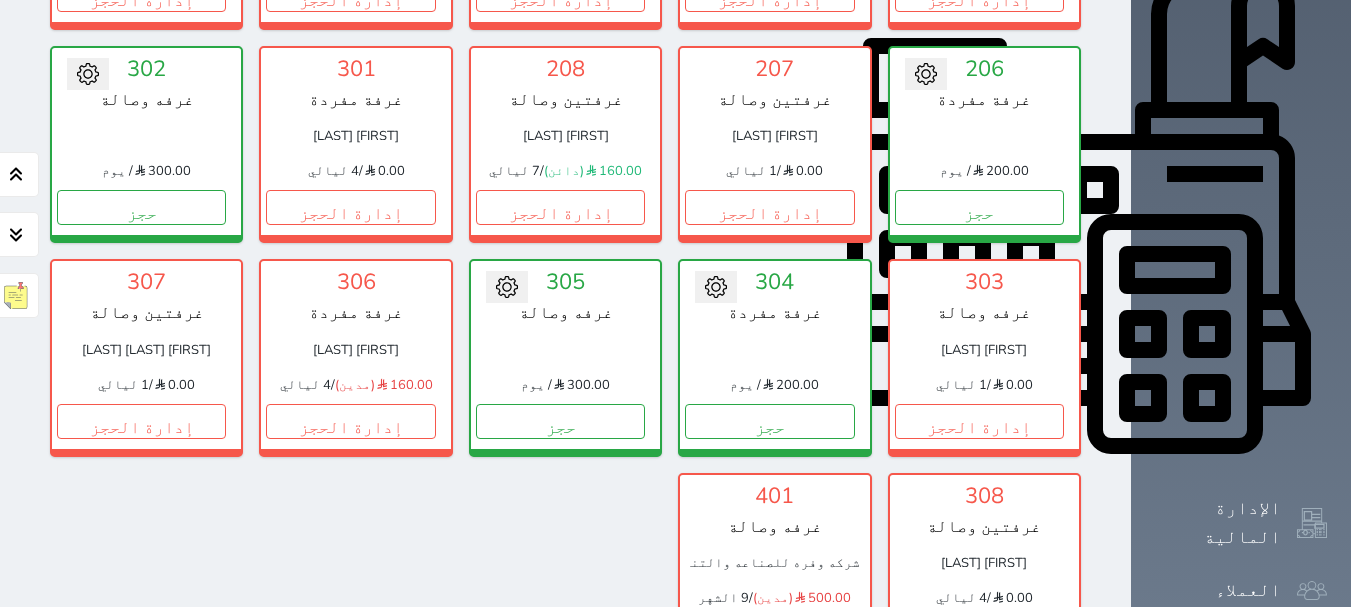 scroll, scrollTop: 947, scrollLeft: 0, axis: vertical 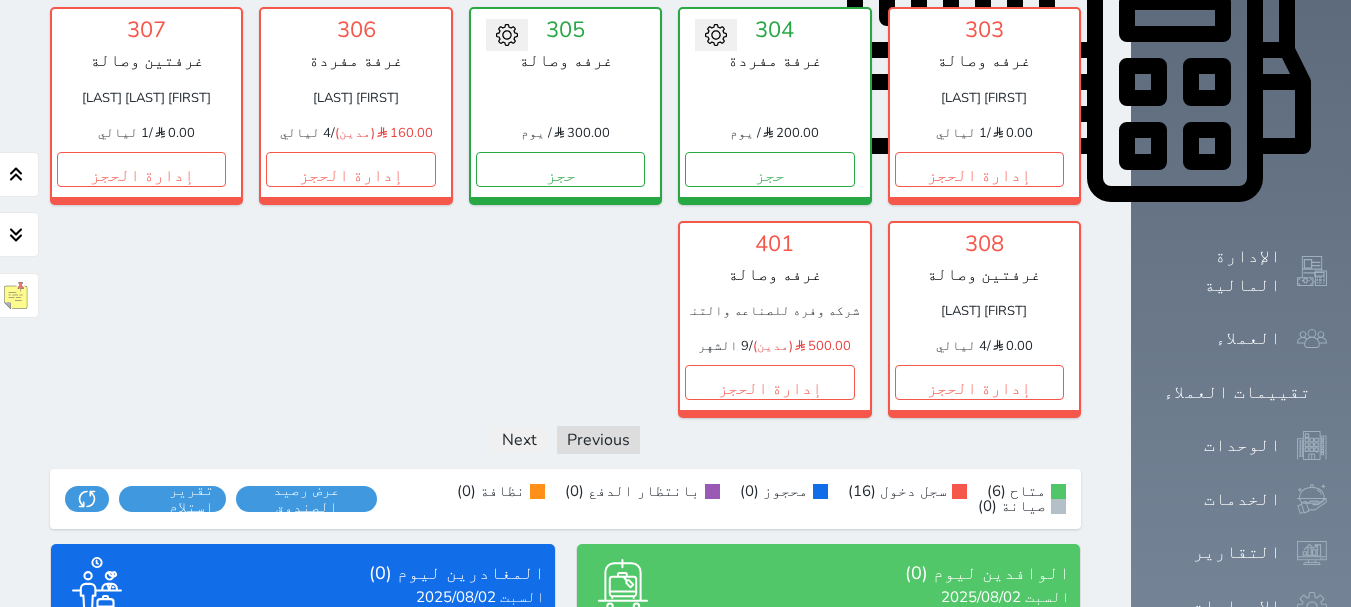 click on "الكل   تم الدخول   تم المغادرة" at bounding box center (484, 646) 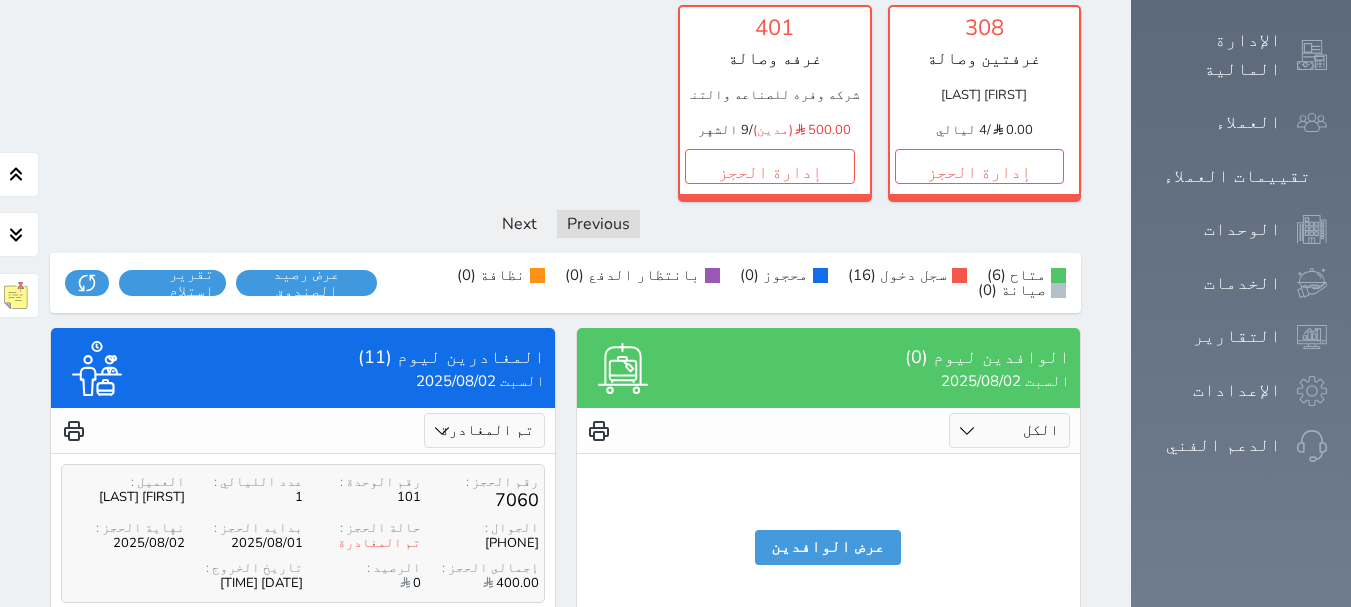 scroll, scrollTop: 1146, scrollLeft: 0, axis: vertical 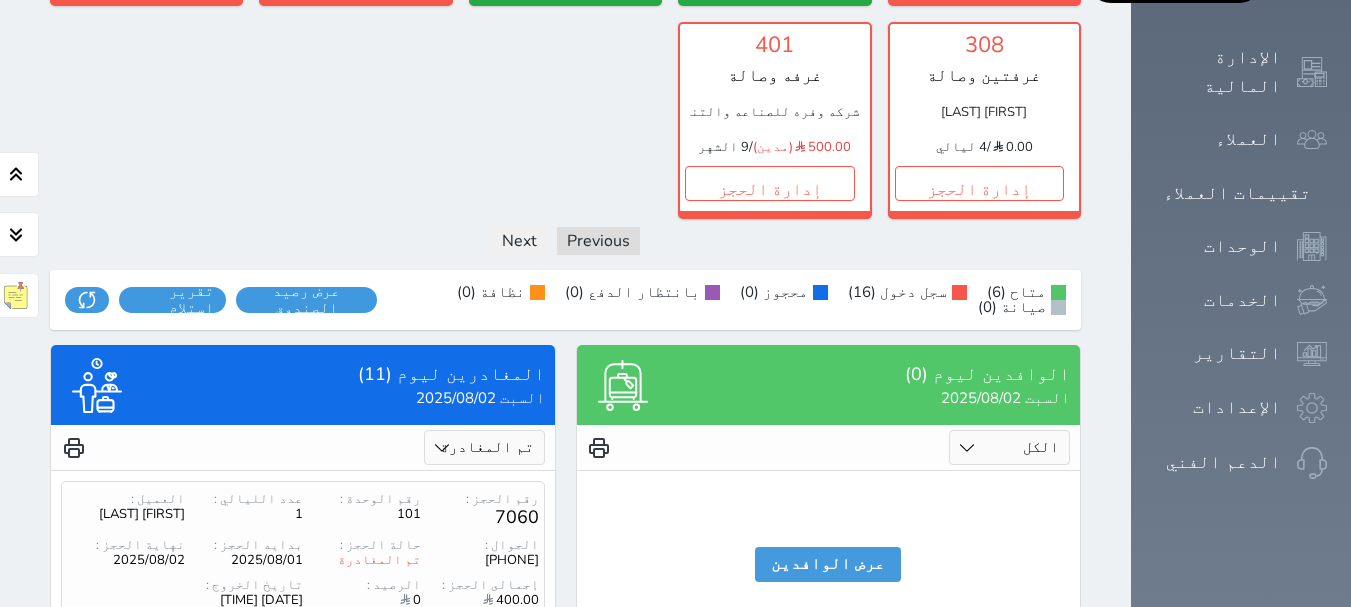 drag, startPoint x: 586, startPoint y: 157, endPoint x: 549, endPoint y: 197, distance: 54.48853 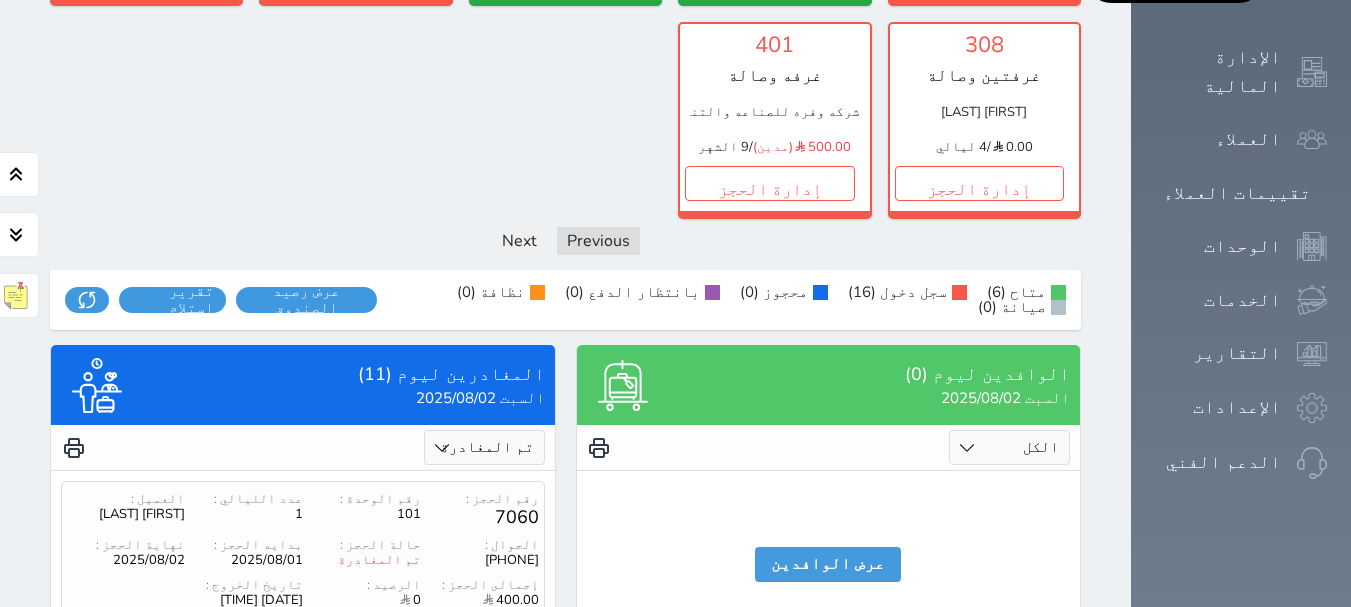 click on "المغادرين ليوم (11)   السبت  2025/08/02" at bounding box center [303, 385] 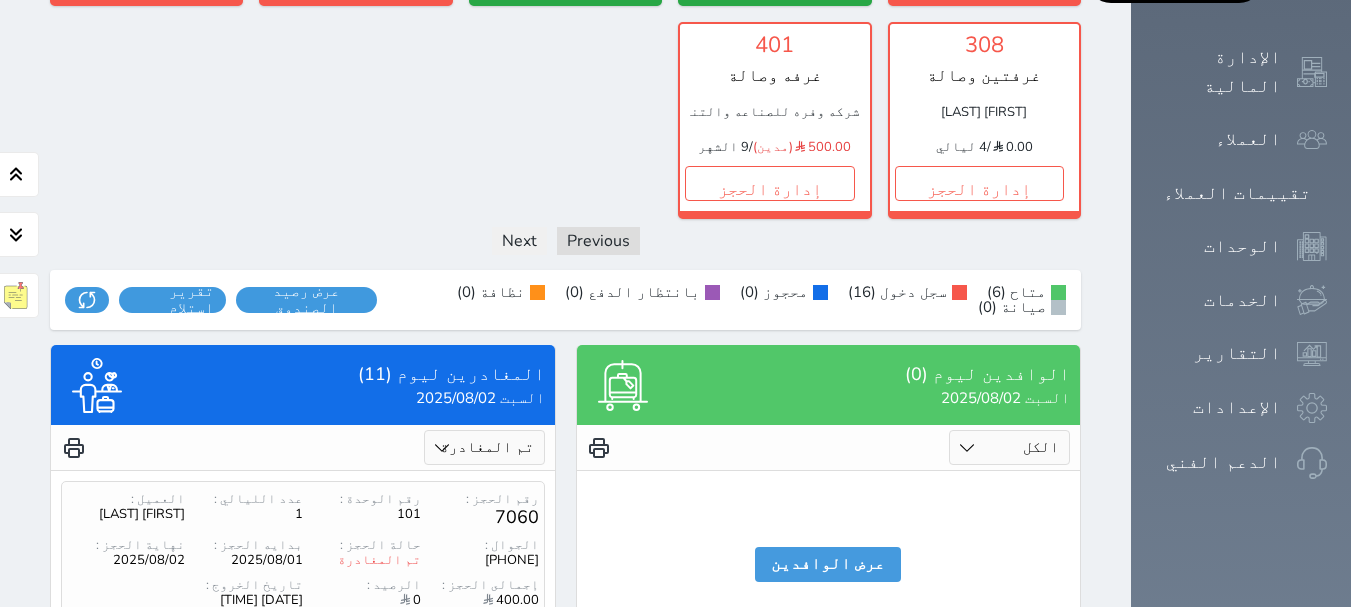 select on "all" 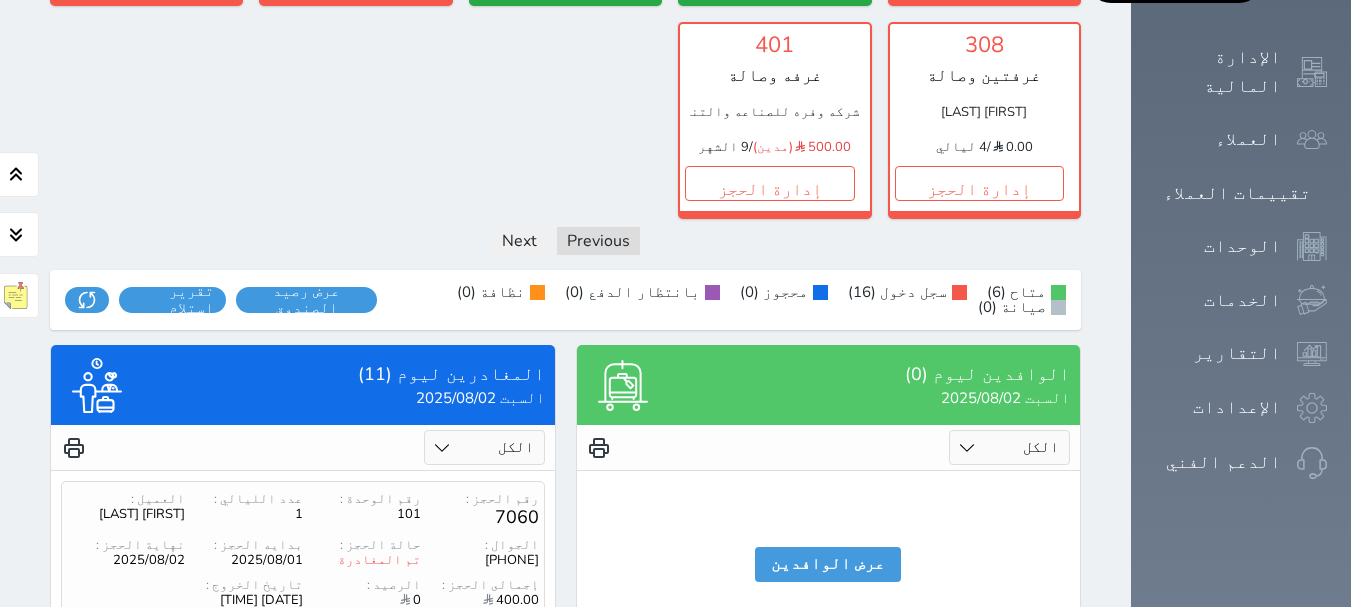 click on "الكل   تم الدخول   تم المغادرة" at bounding box center (484, 447) 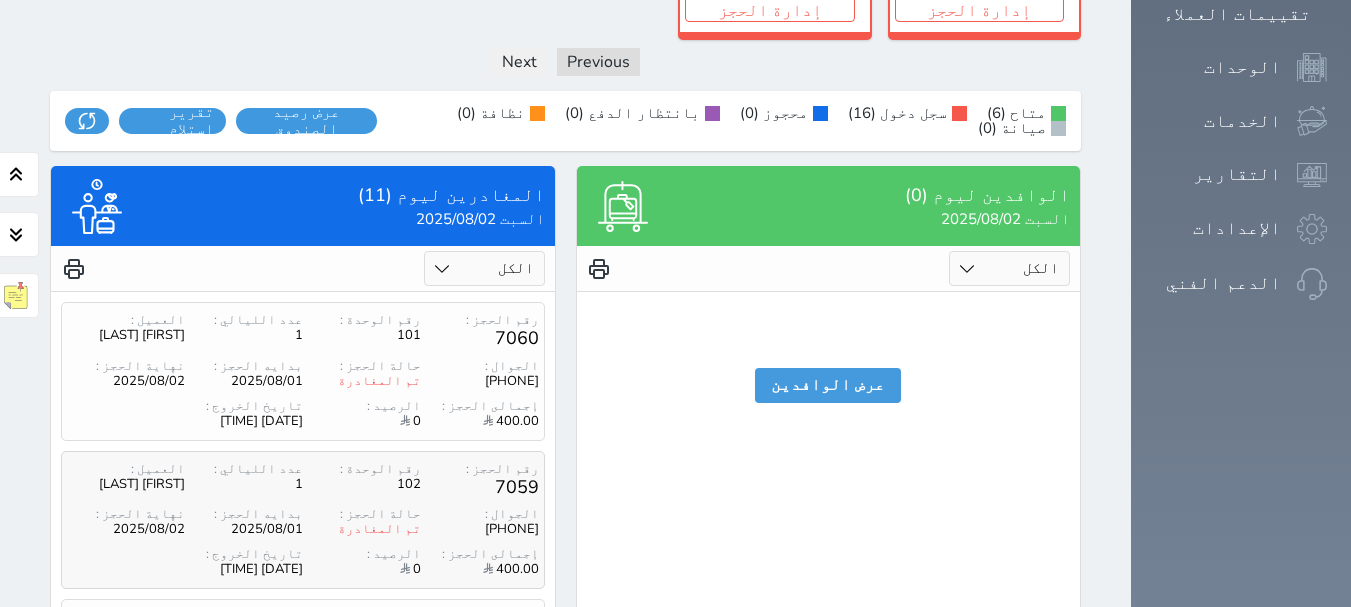 scroll, scrollTop: 1446, scrollLeft: 0, axis: vertical 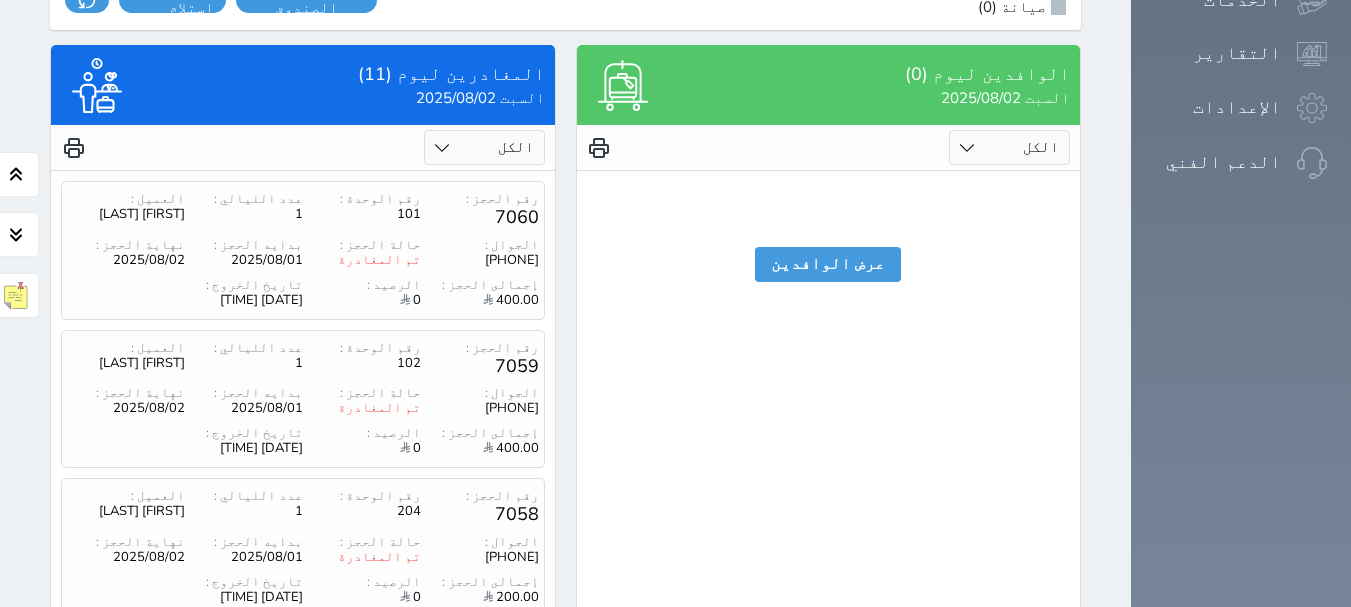 click on "2" at bounding box center (302, 796) 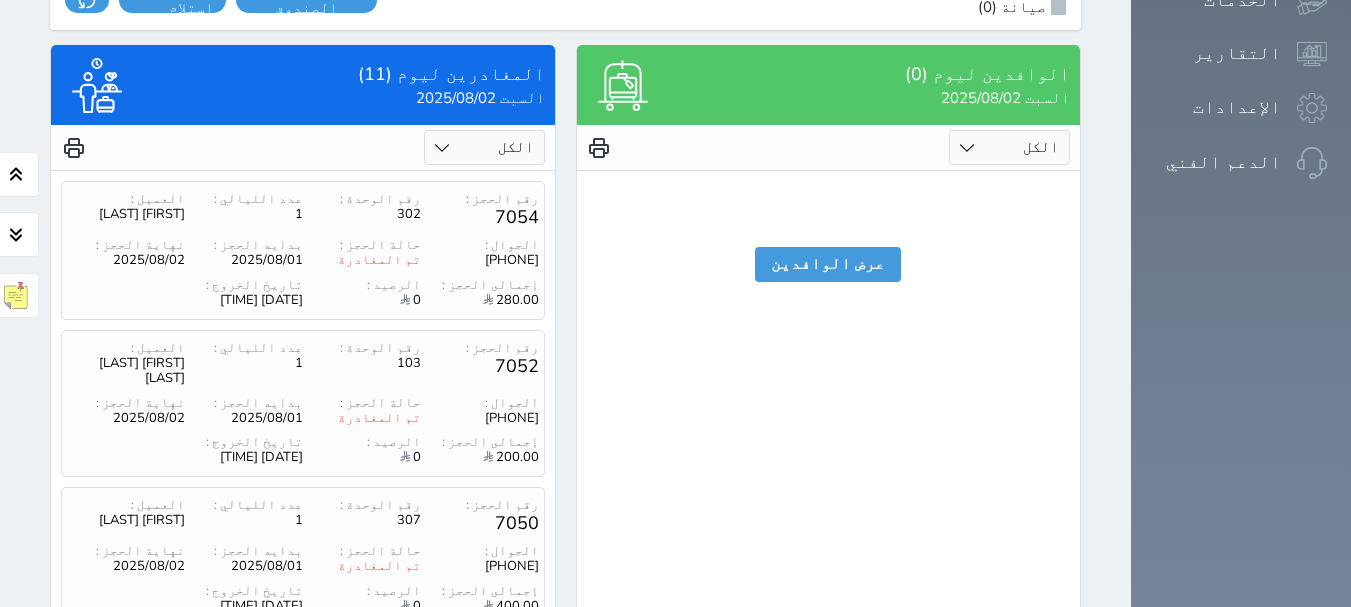 click on "3" at bounding box center [268, 805] 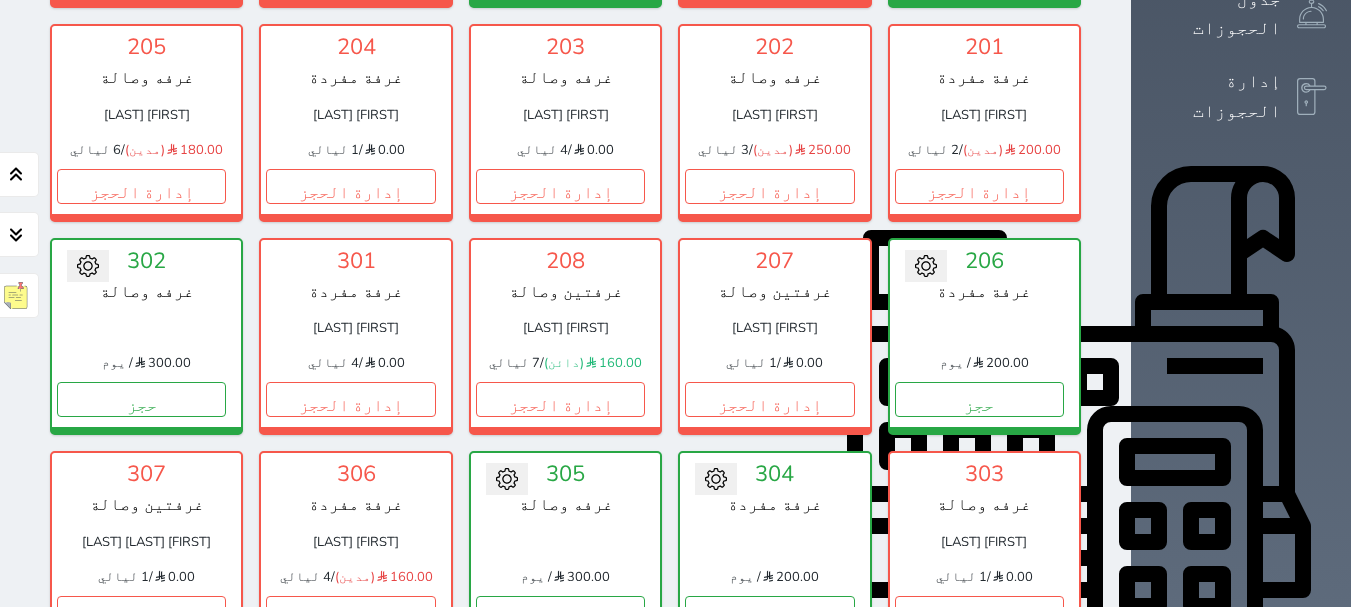 scroll, scrollTop: 498, scrollLeft: 0, axis: vertical 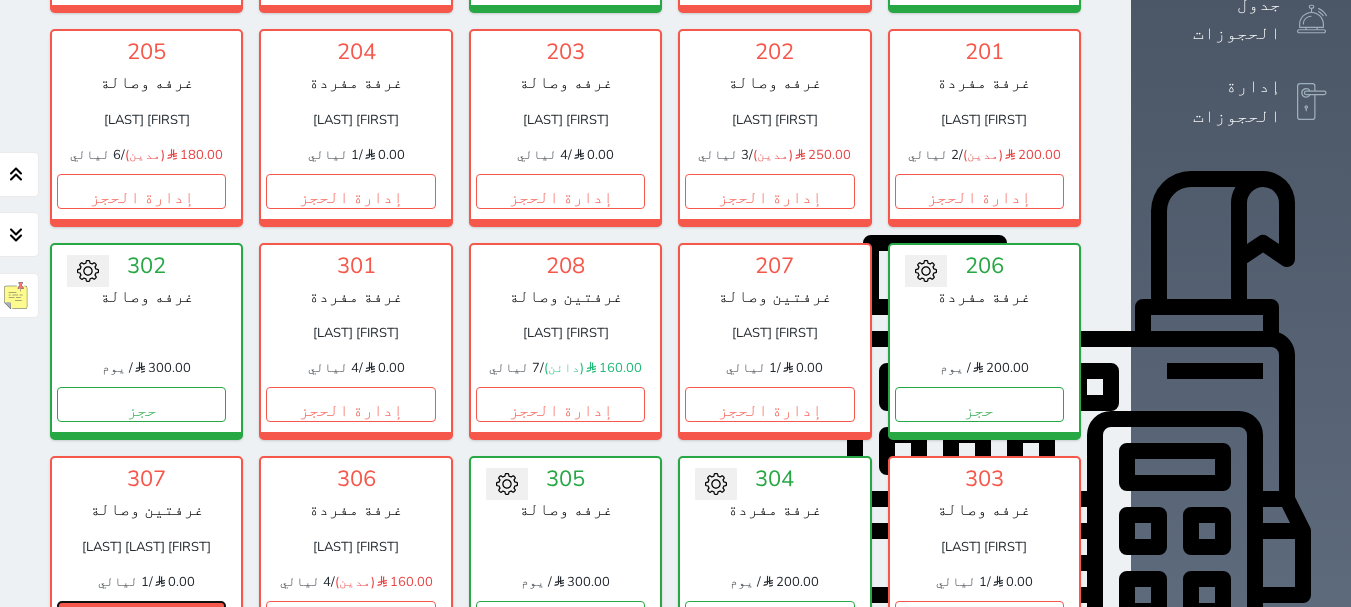 click on "إدارة الحجز" at bounding box center [141, 618] 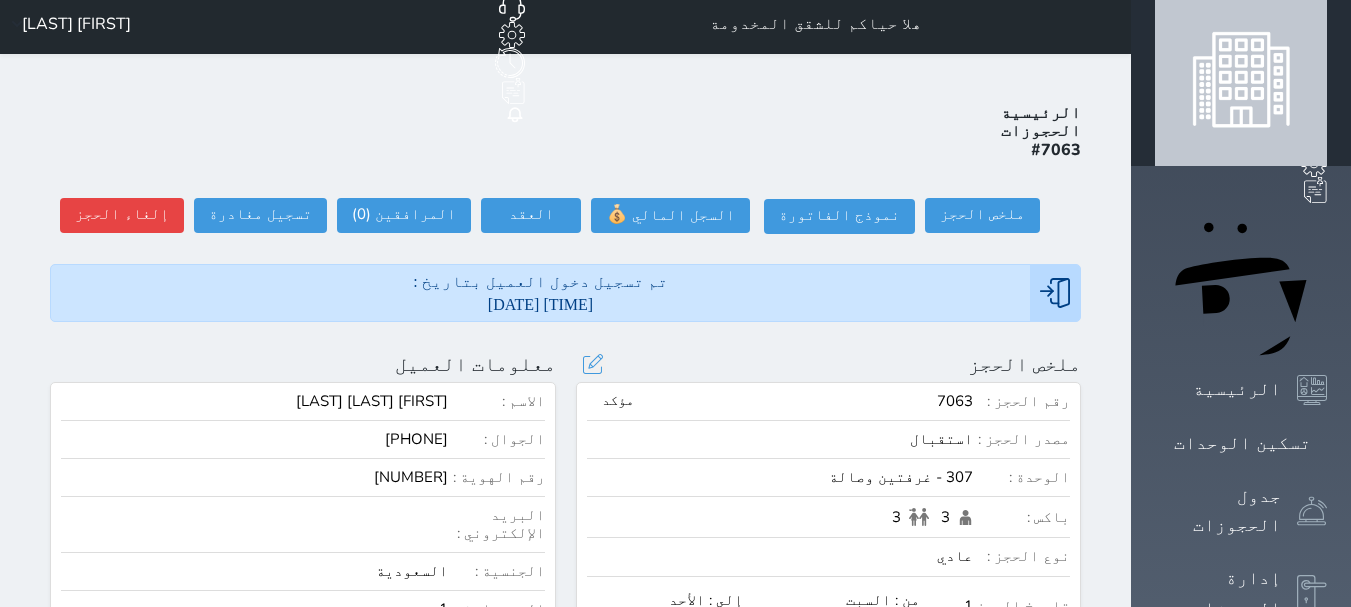 scroll, scrollTop: 100, scrollLeft: 0, axis: vertical 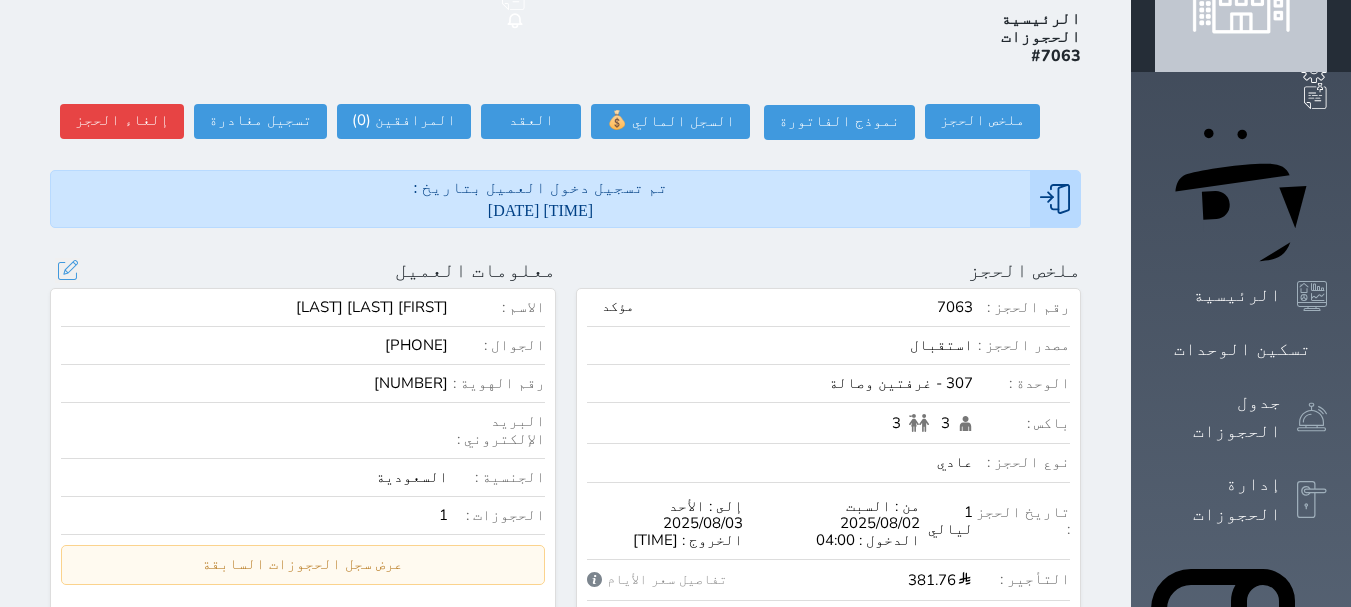 click on "عرض سجل الحجوزات السابقة" at bounding box center [303, 564] 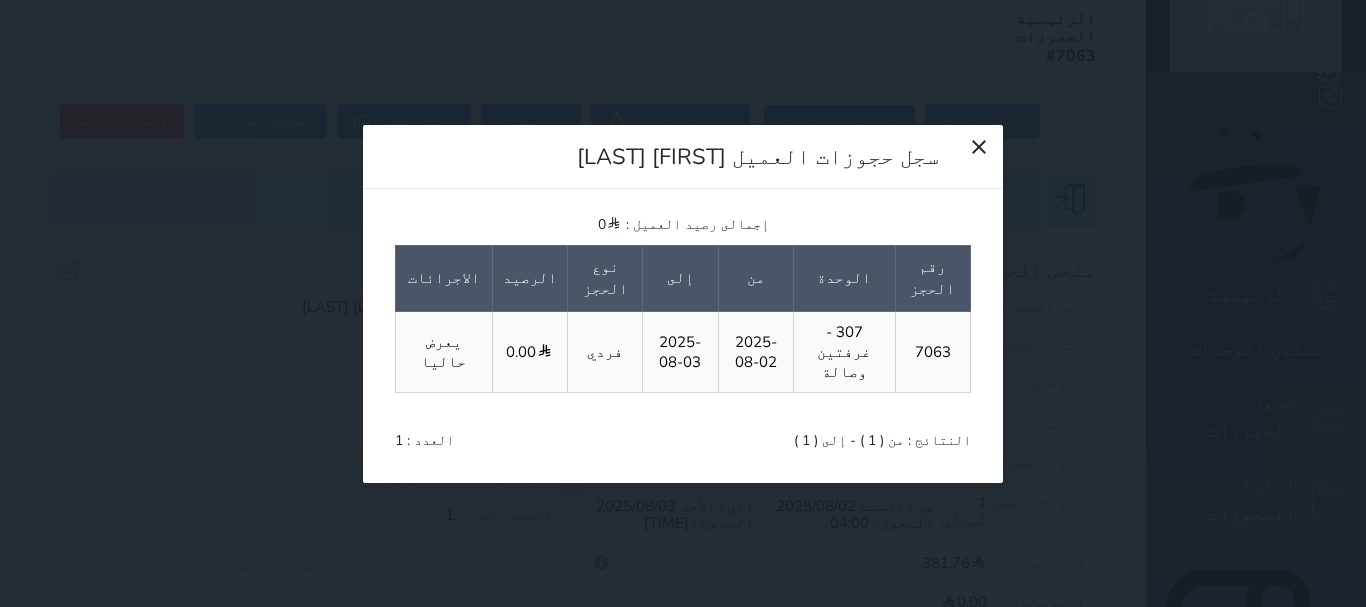 click on "سجل حجوزات العميل سعود حمود ال حويل القحطاني                   إجمالى رصيد العميل : 0      رقم الحجز   الوحدة   من   إلى   نوع الحجز   الرصيد   الاجرائات   7063   307 - غرفتين وصالة   2025-08-02   2025-08-03   فردي   0.00    يعرض حاليا       النتائج  : من ( 1 ) - إلى  ( 1 )   العدد  : 1" at bounding box center (683, 303) 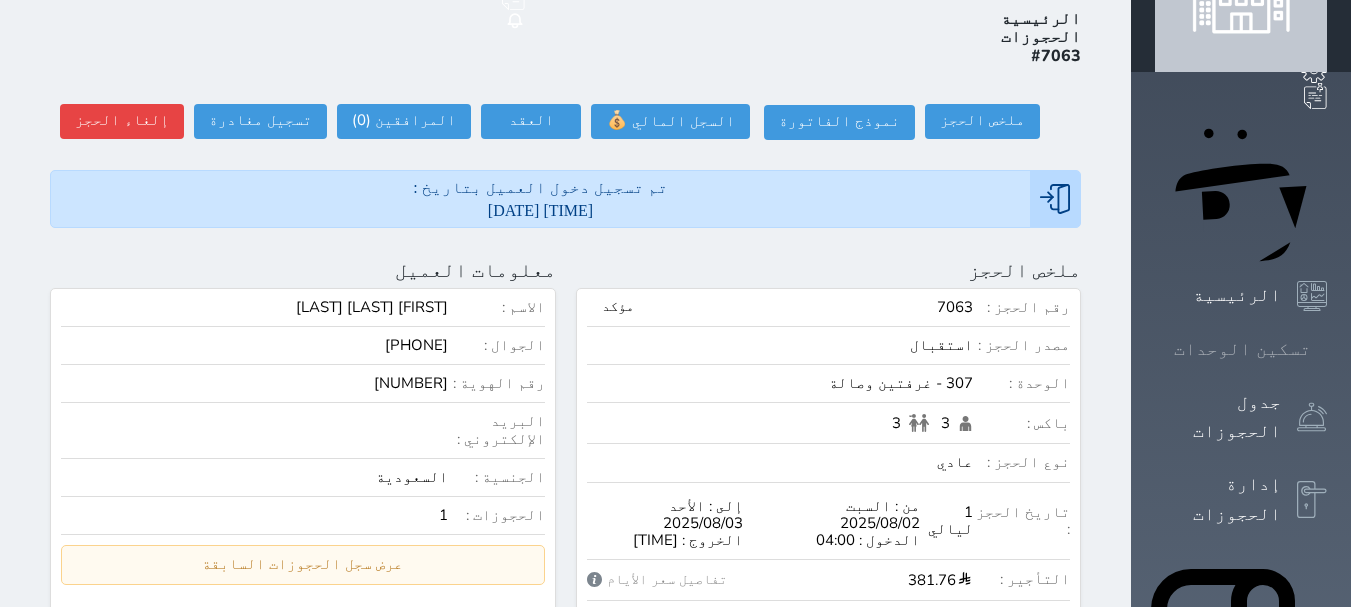 click on "تسكين الوحدات" at bounding box center [1242, 349] 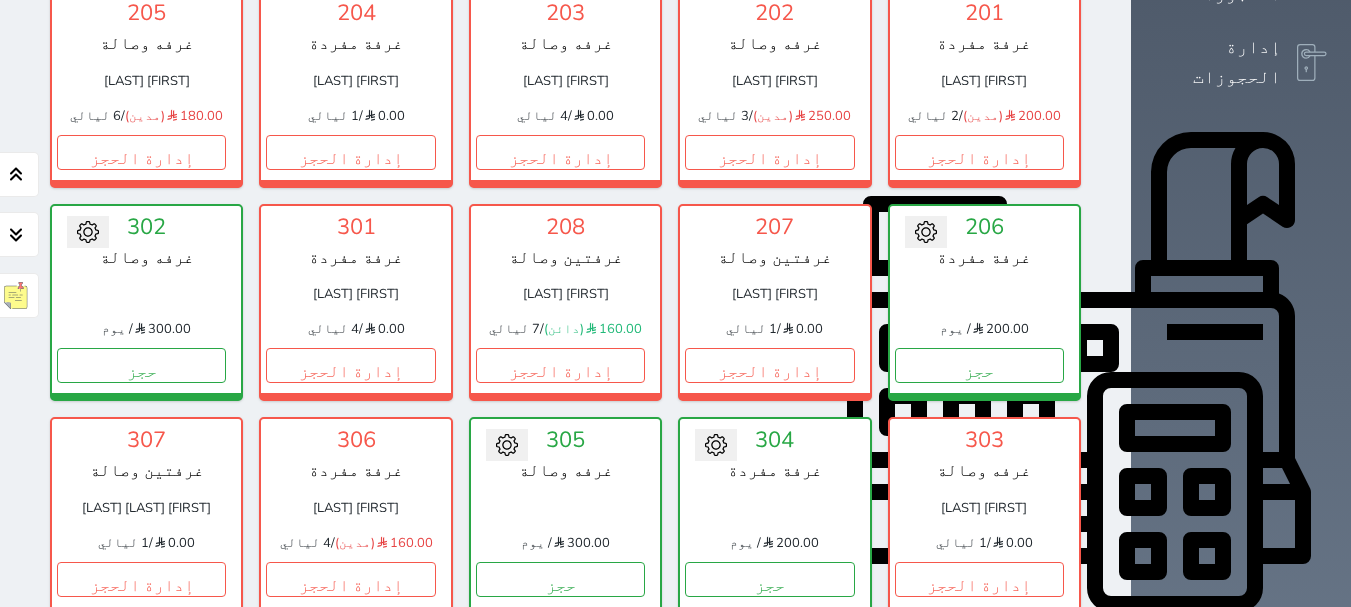 scroll, scrollTop: 678, scrollLeft: 0, axis: vertical 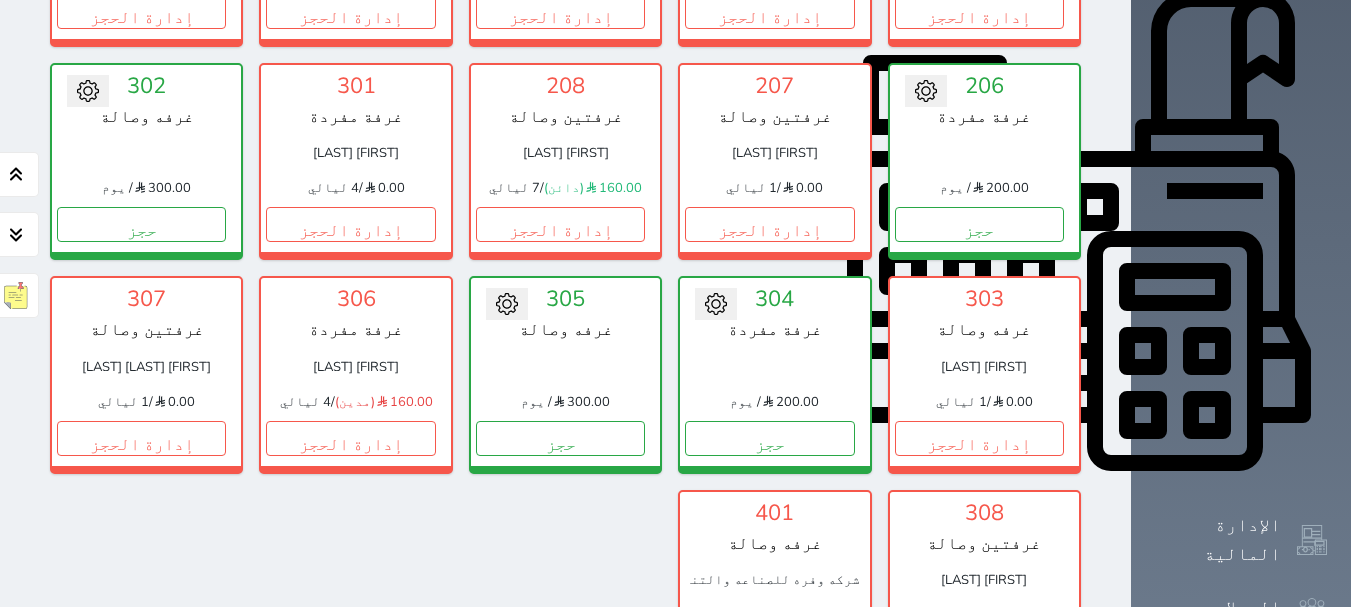 click on "إدارة الحجز" at bounding box center (979, 651) 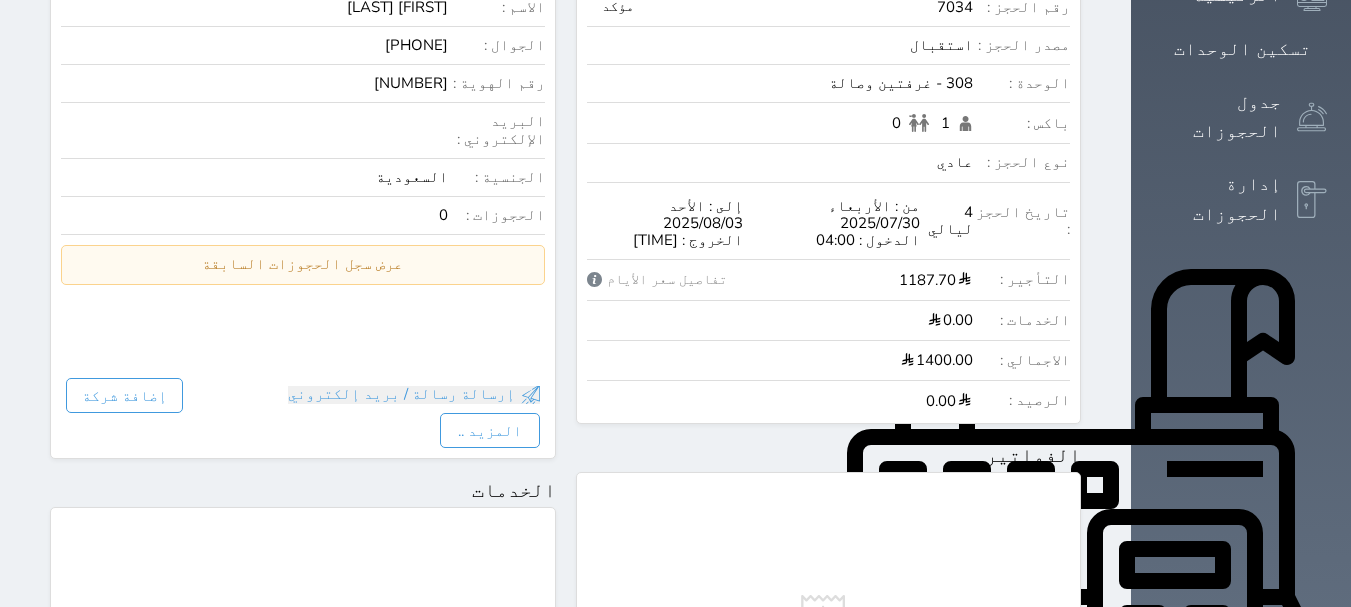 scroll, scrollTop: 0, scrollLeft: 0, axis: both 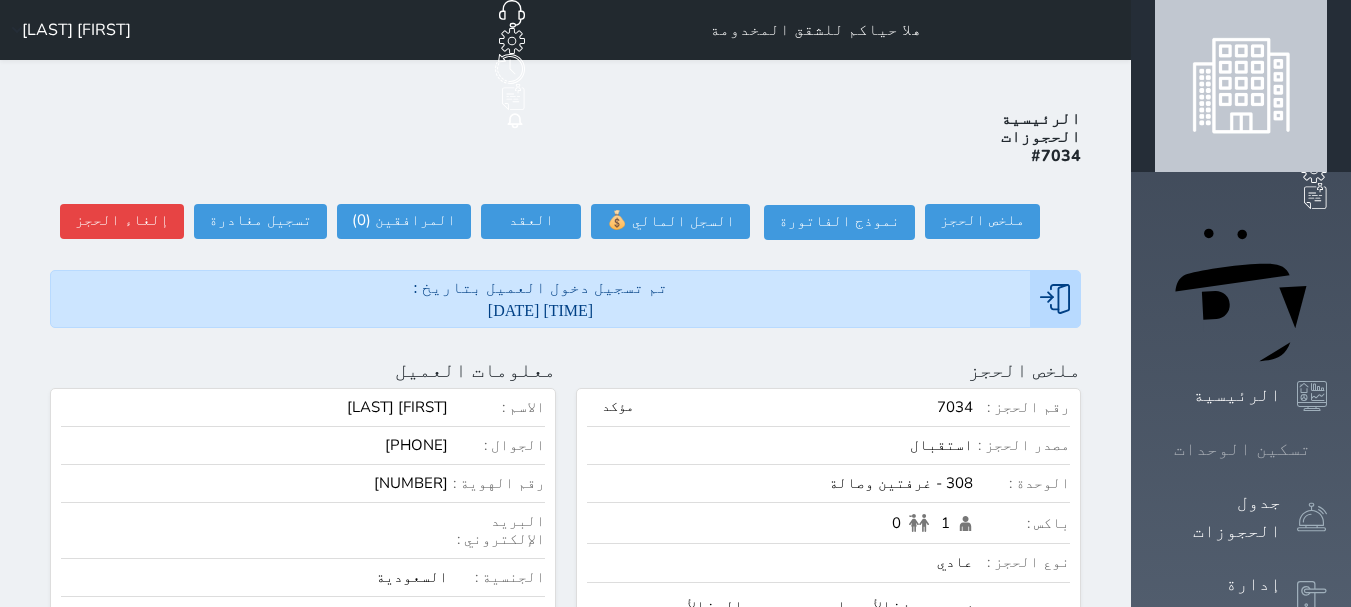 click on "تسكين الوحدات" at bounding box center [1242, 449] 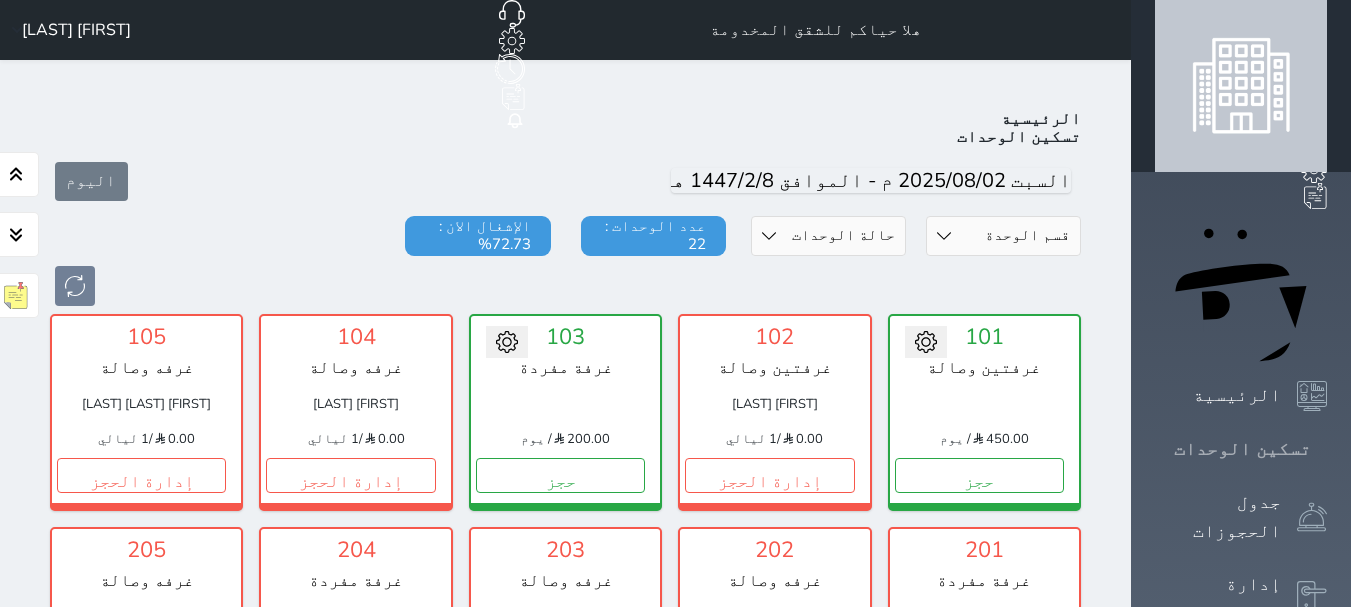 scroll, scrollTop: 78, scrollLeft: 0, axis: vertical 